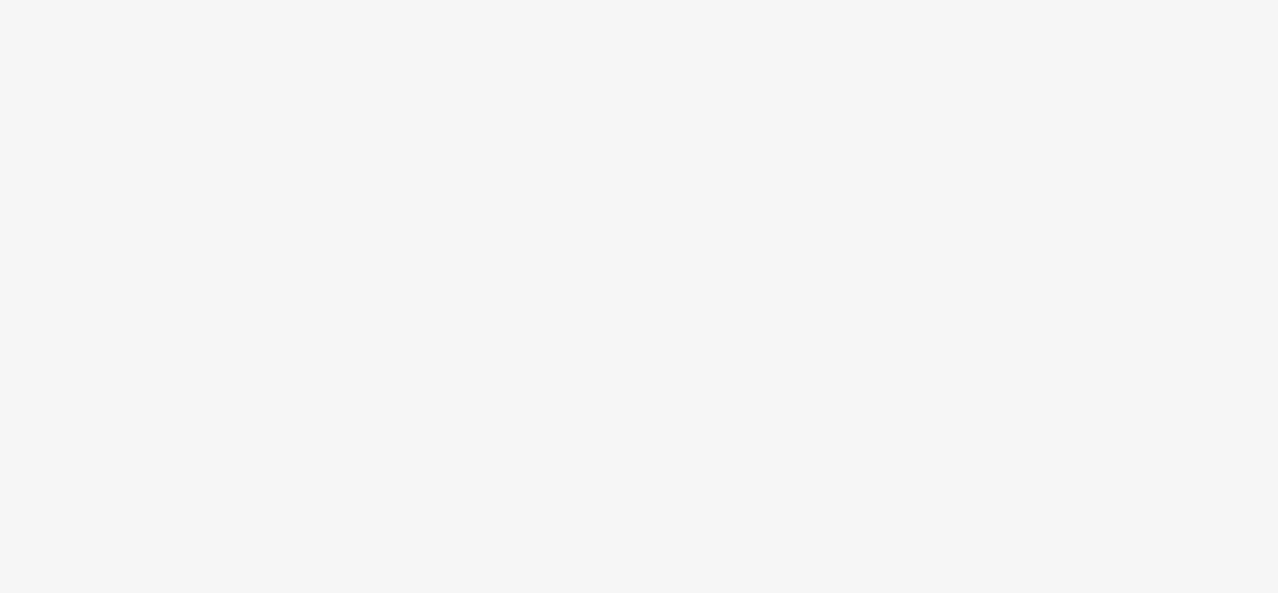scroll, scrollTop: 0, scrollLeft: 0, axis: both 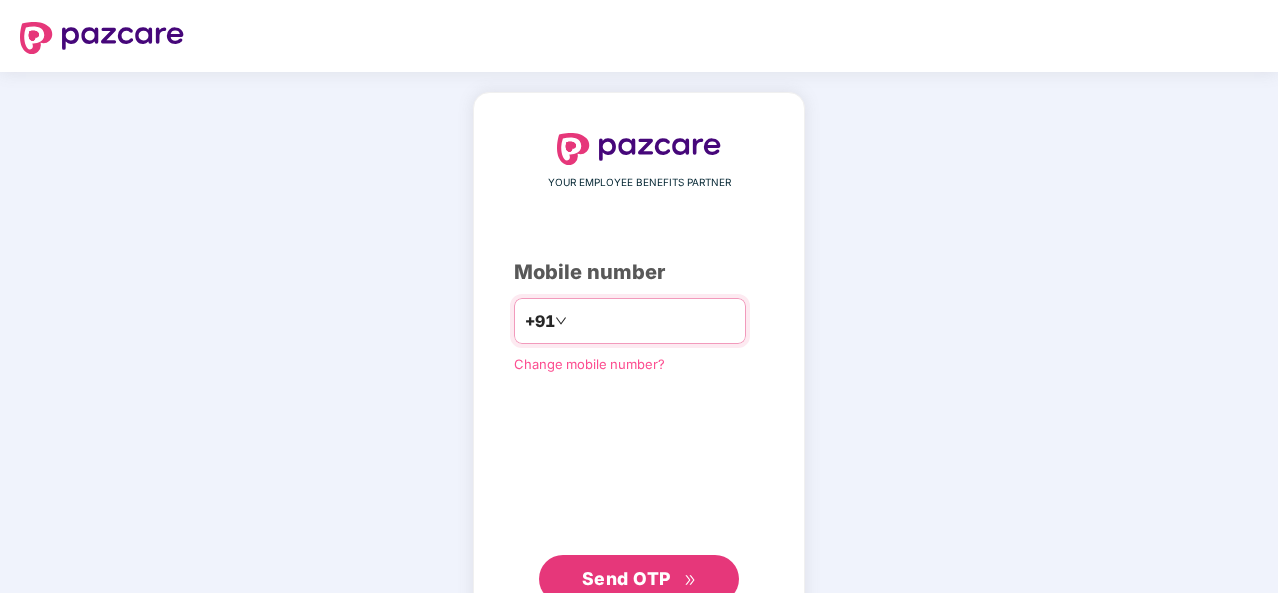 click on "********" at bounding box center [653, 321] 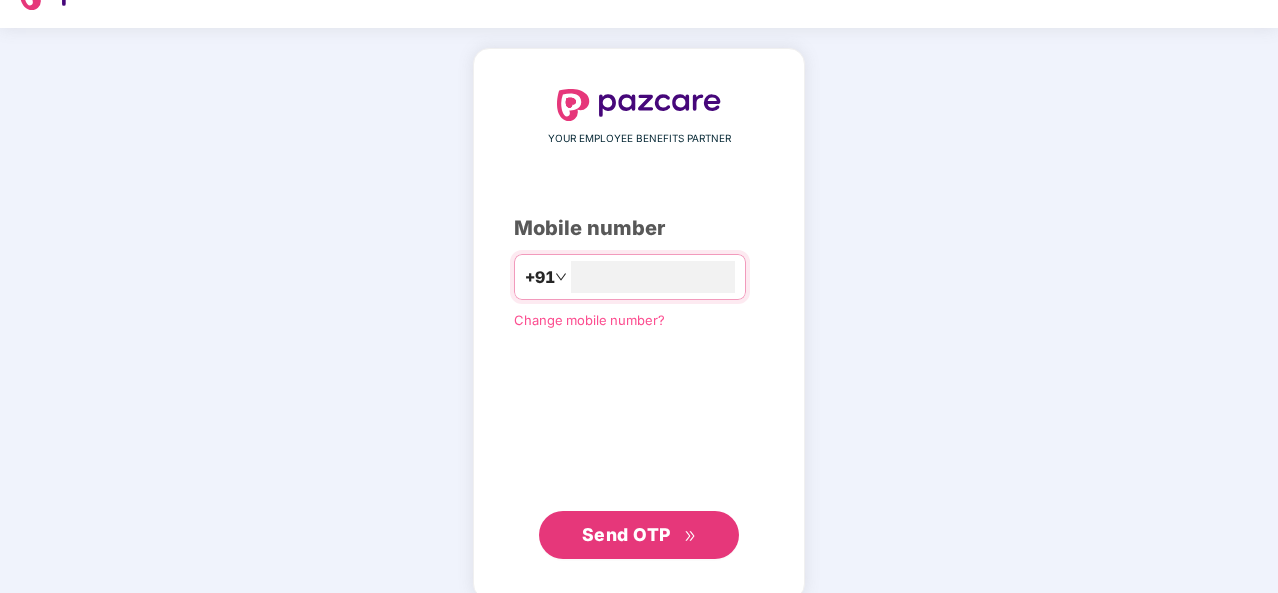 scroll, scrollTop: 68, scrollLeft: 0, axis: vertical 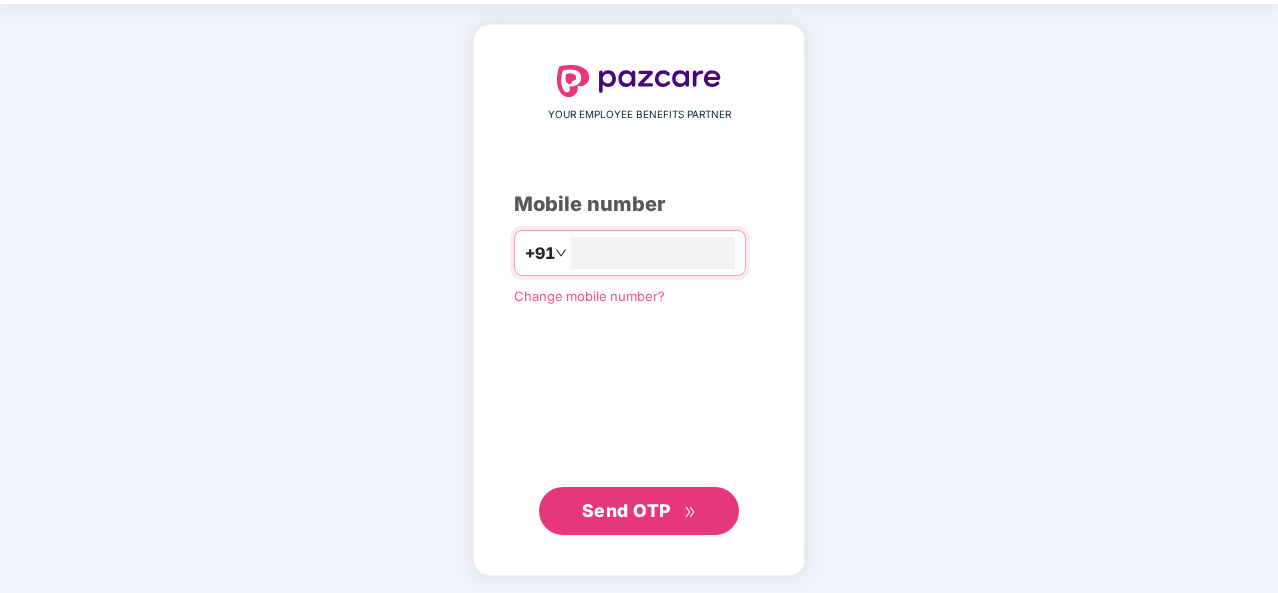 type on "**********" 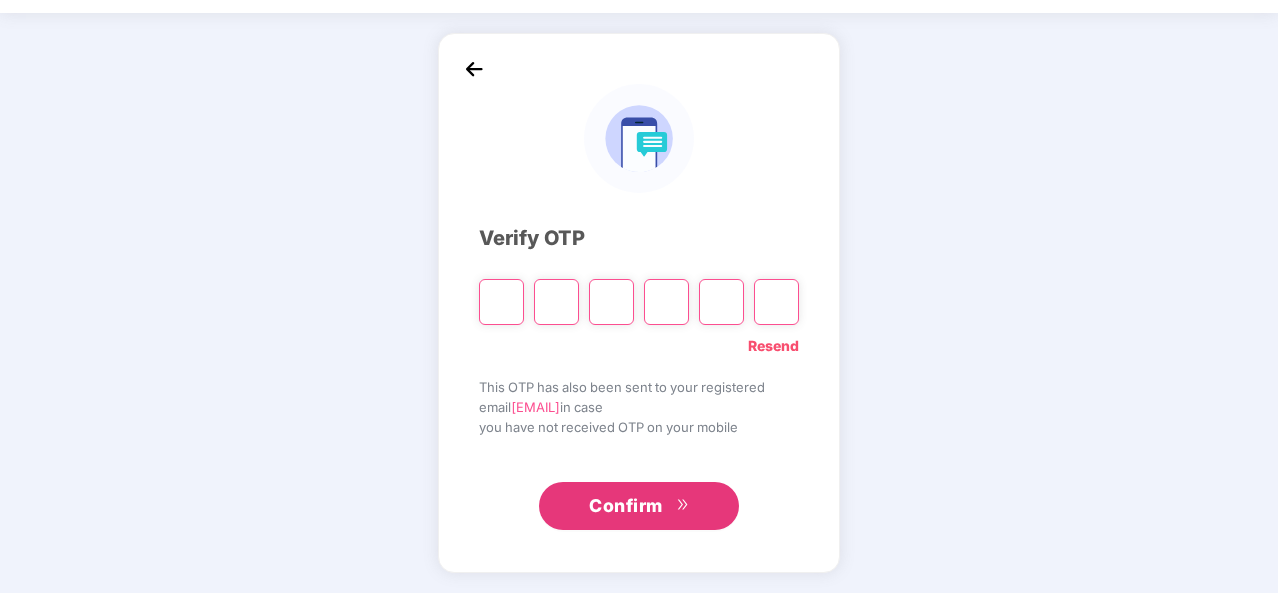 scroll, scrollTop: 58, scrollLeft: 0, axis: vertical 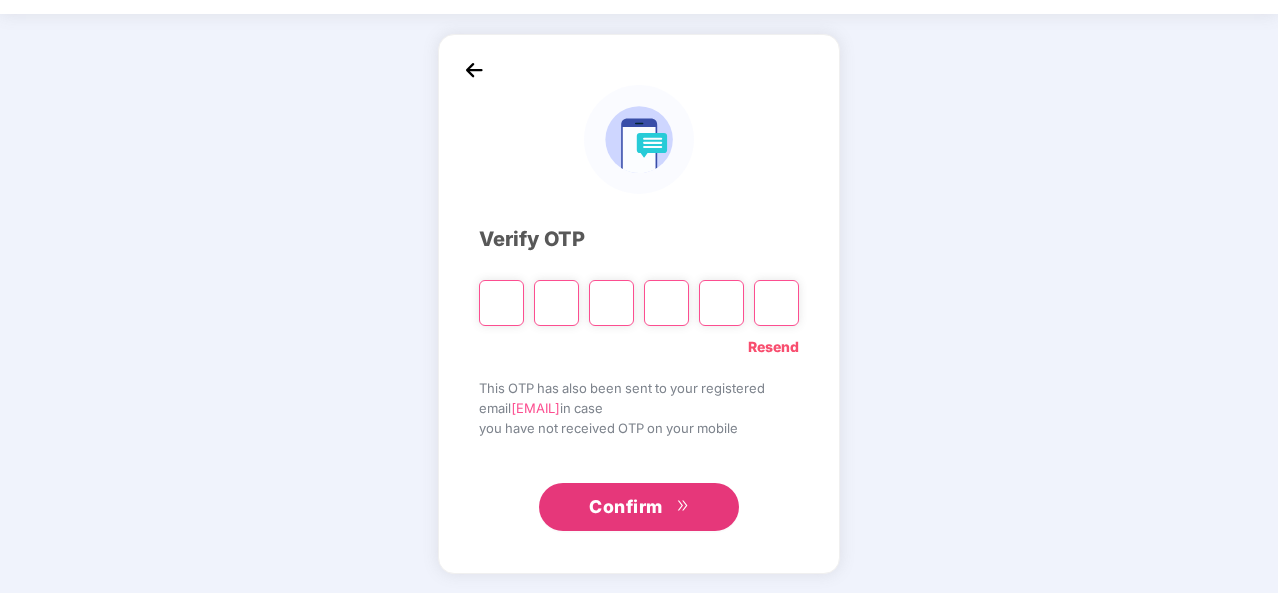 type on "*" 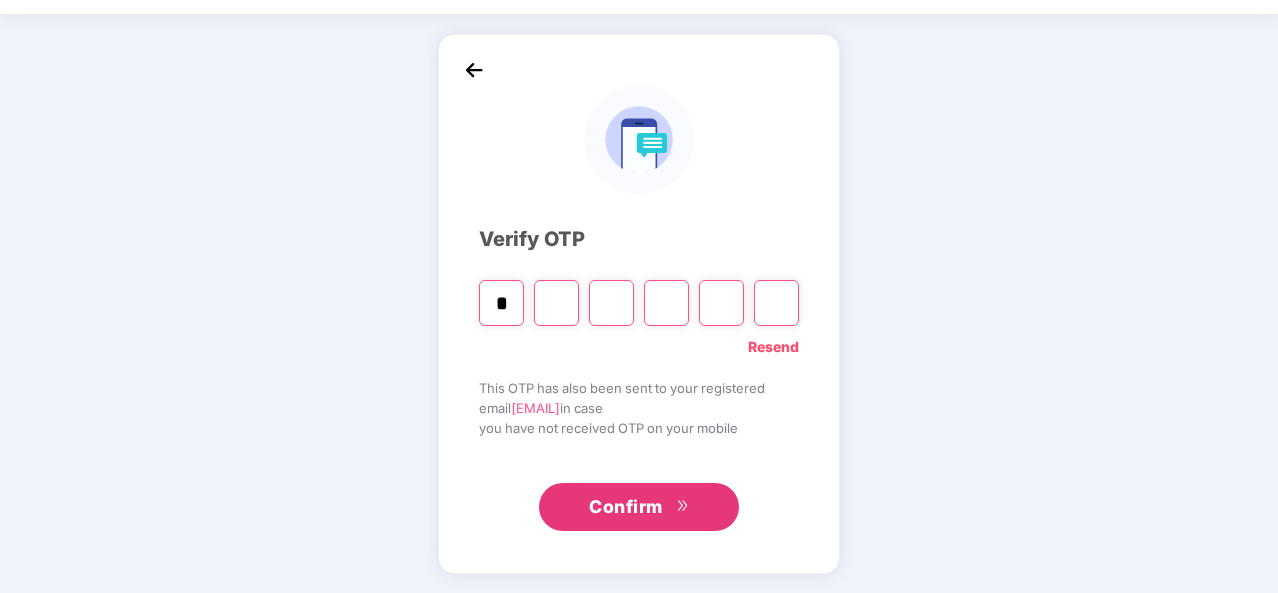 type on "*" 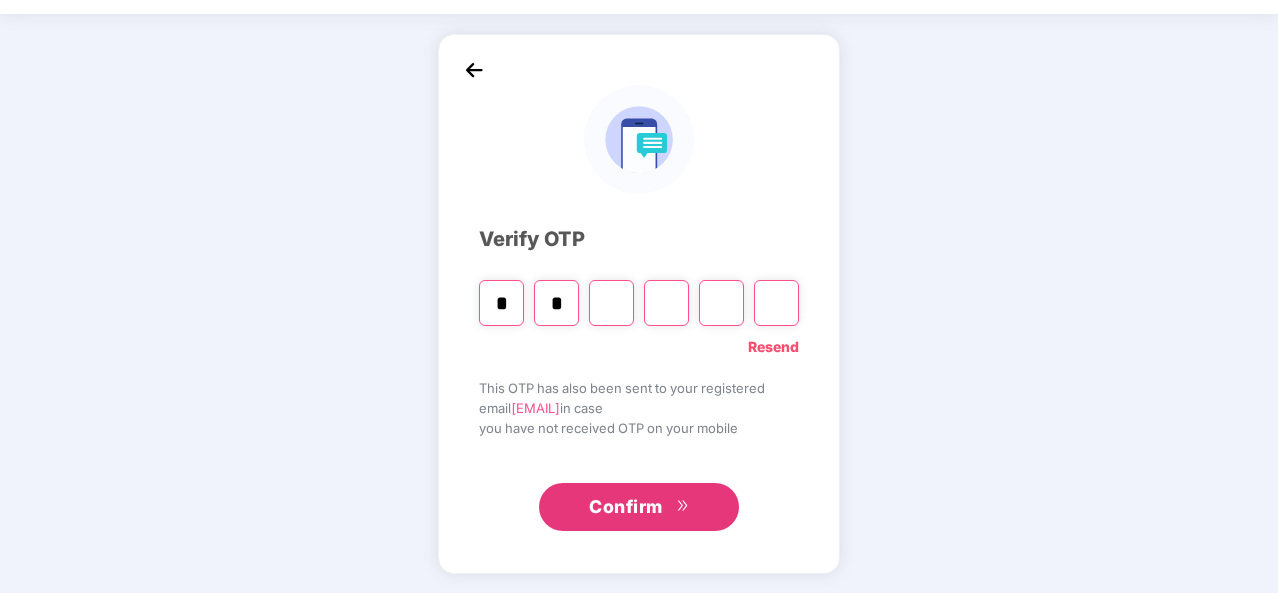 type on "*" 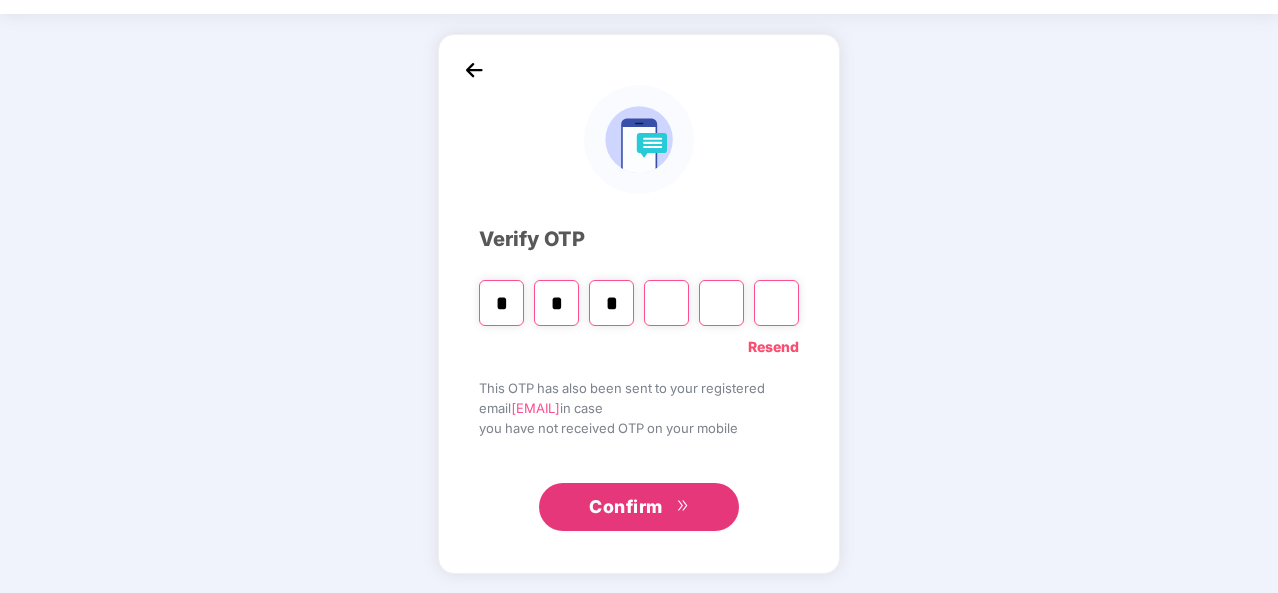 type on "*" 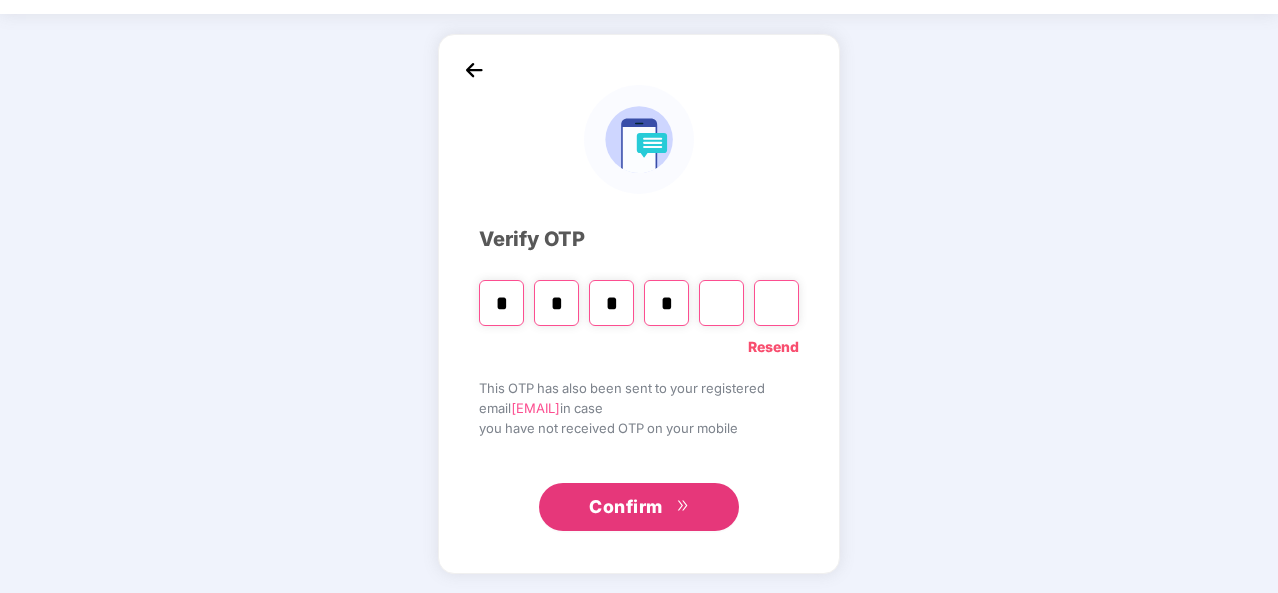 type on "*" 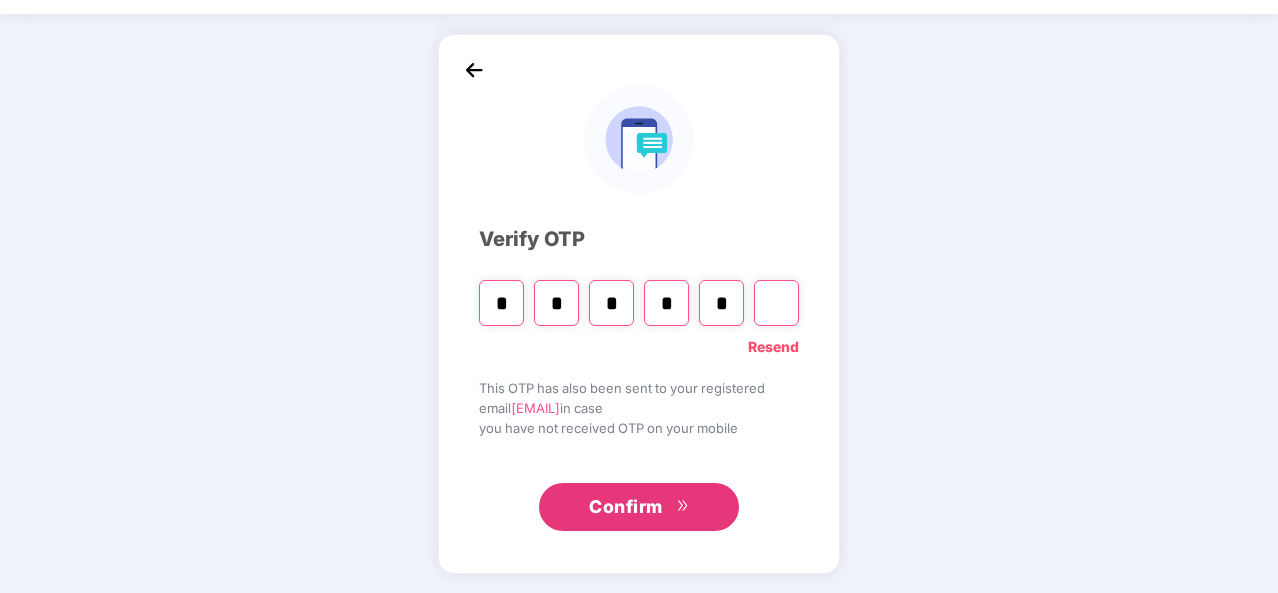 type on "*" 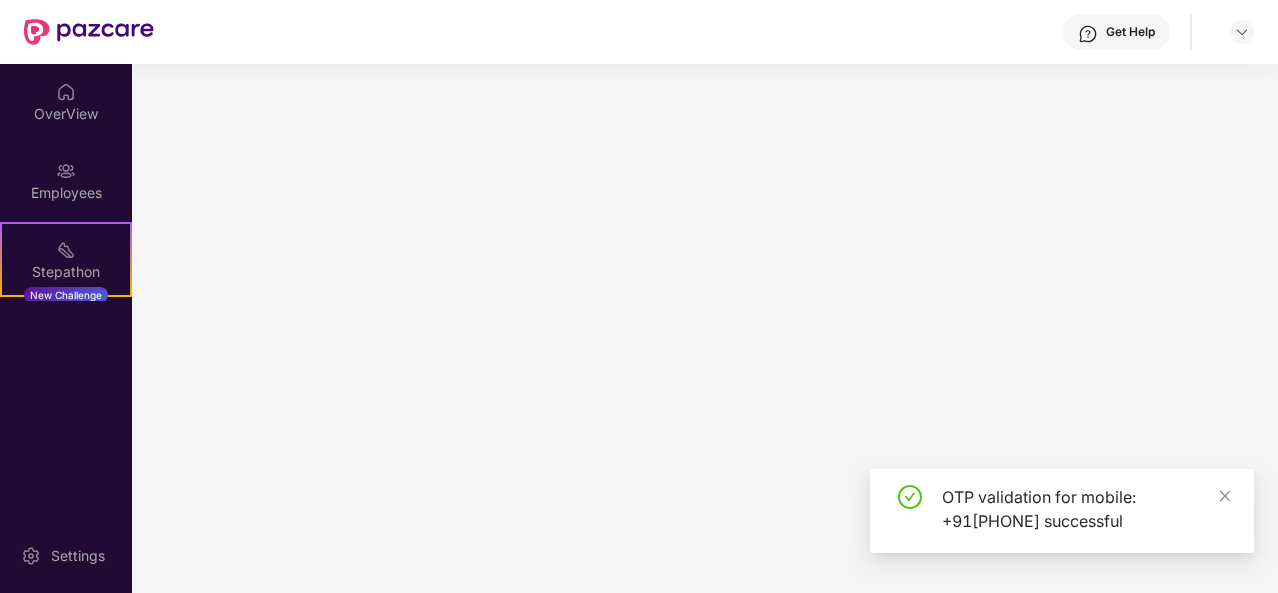 scroll, scrollTop: 0, scrollLeft: 0, axis: both 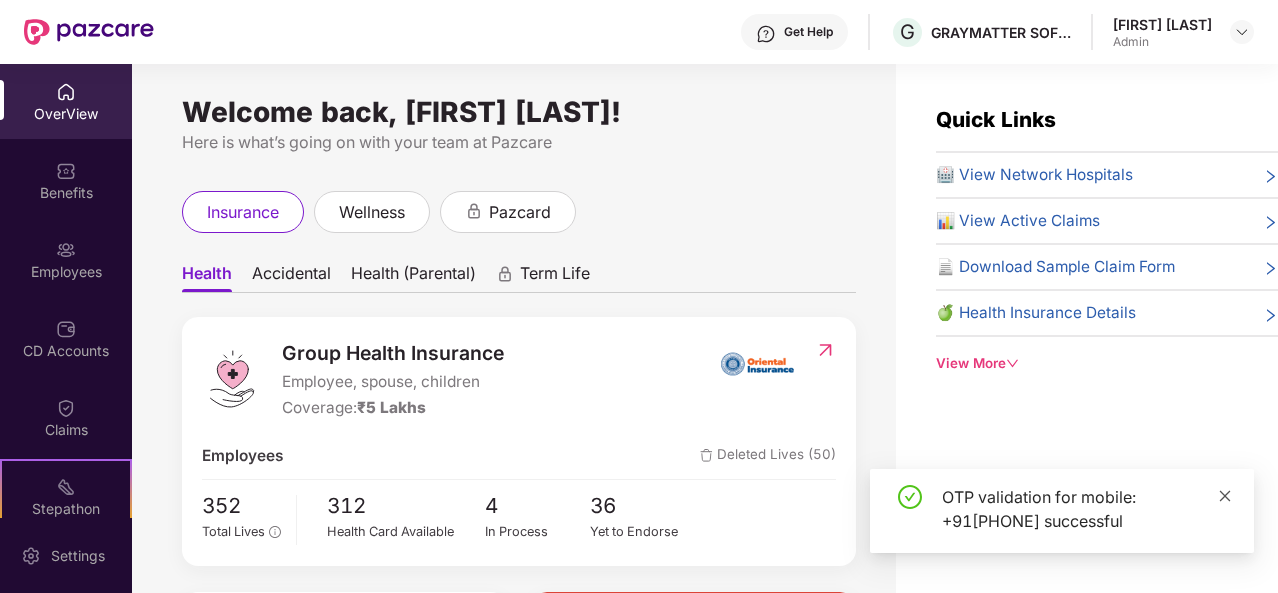 click 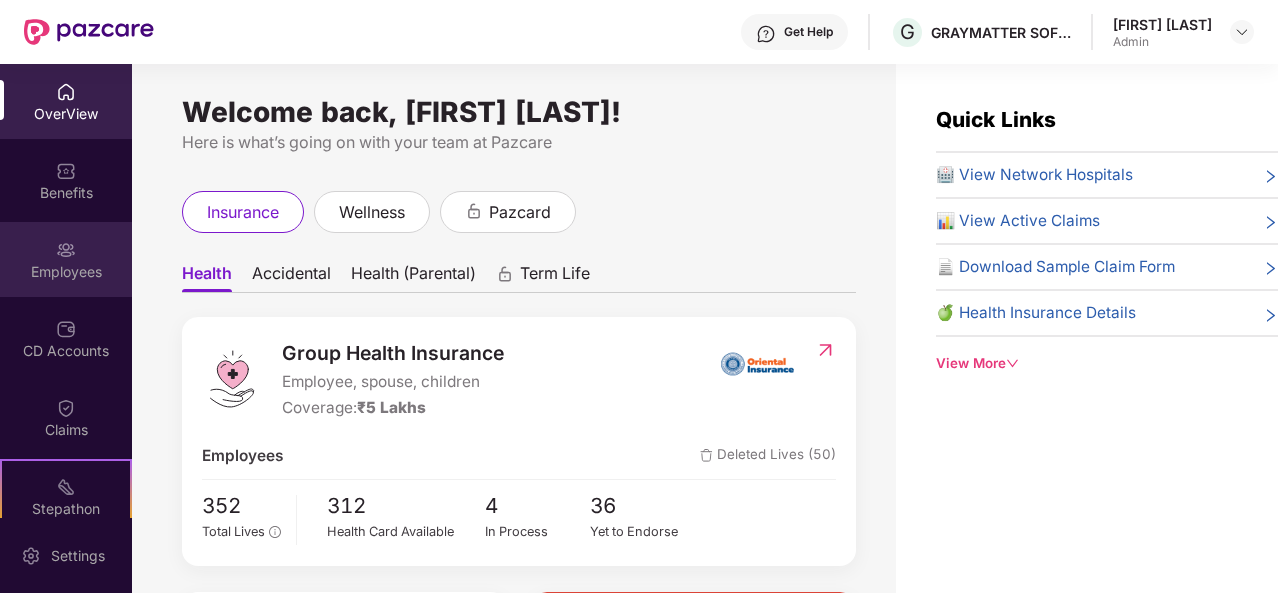 click at bounding box center (66, 250) 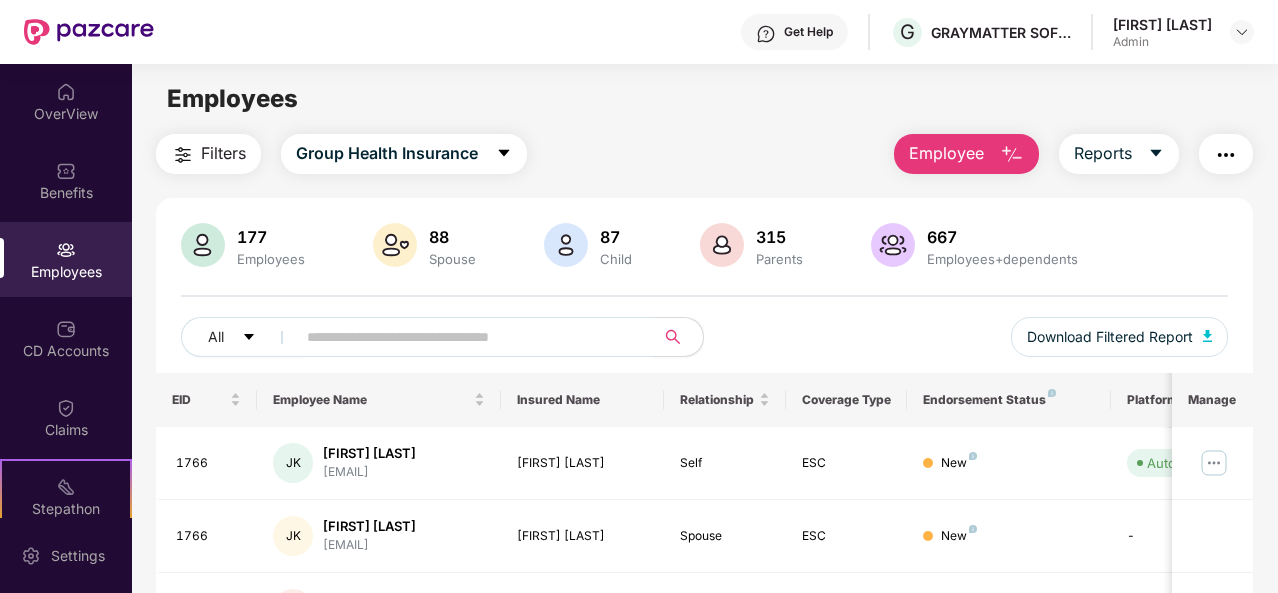 click on "Employee" at bounding box center [966, 154] 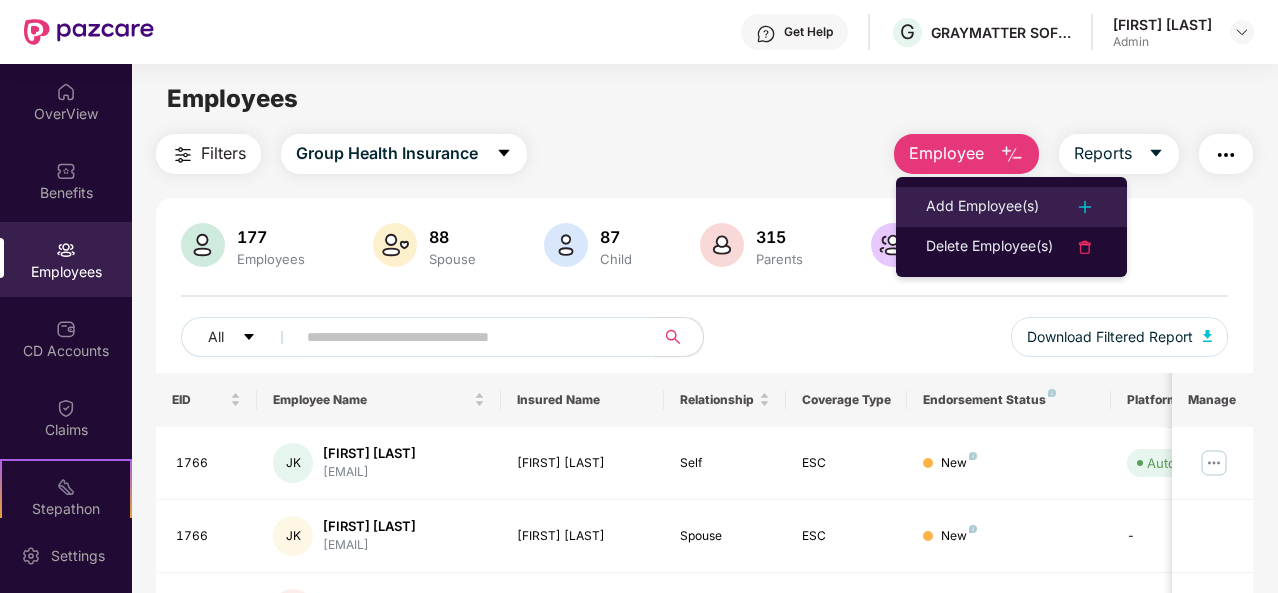 click on "Add Employee(s)" at bounding box center (982, 207) 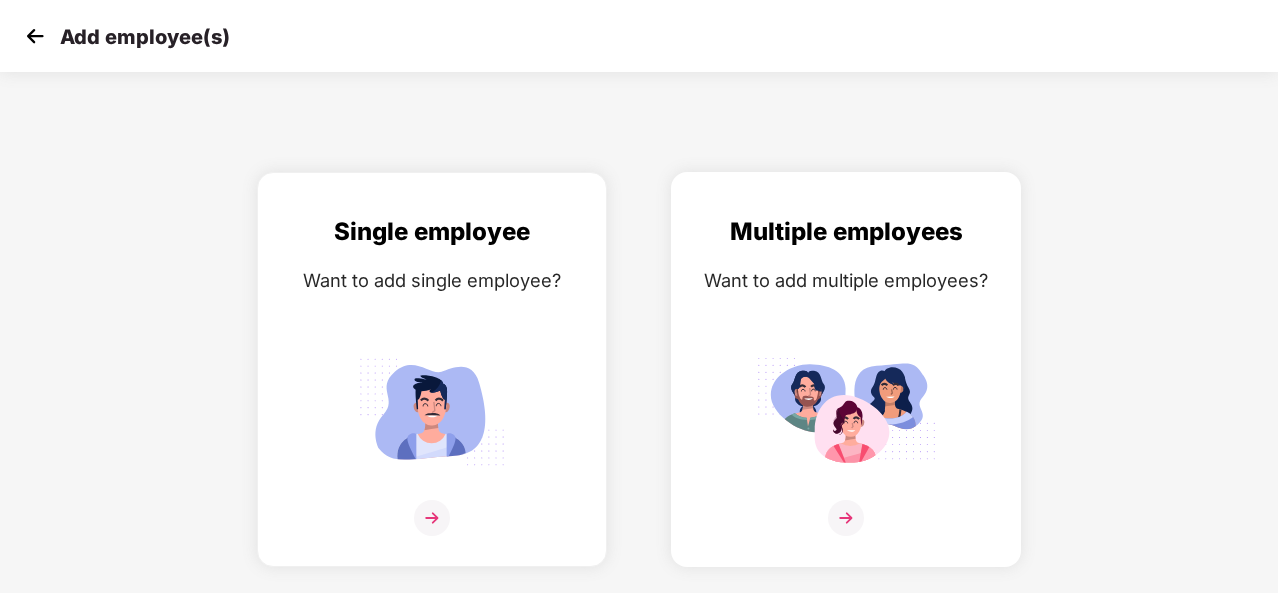 click at bounding box center (846, 518) 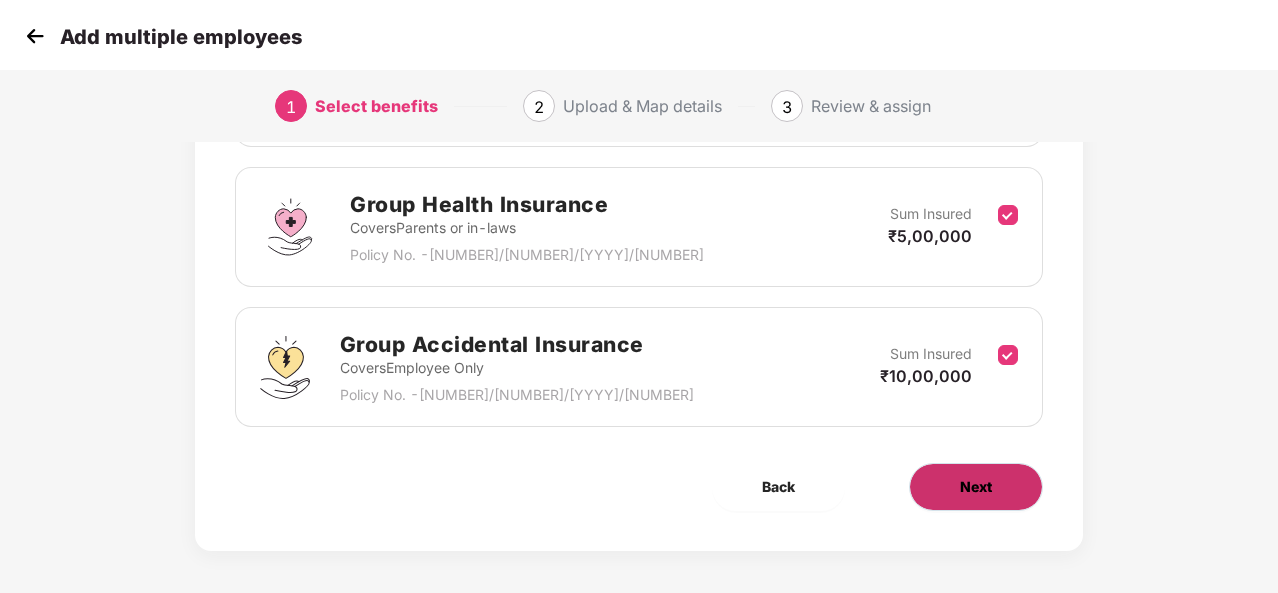 scroll, scrollTop: 423, scrollLeft: 0, axis: vertical 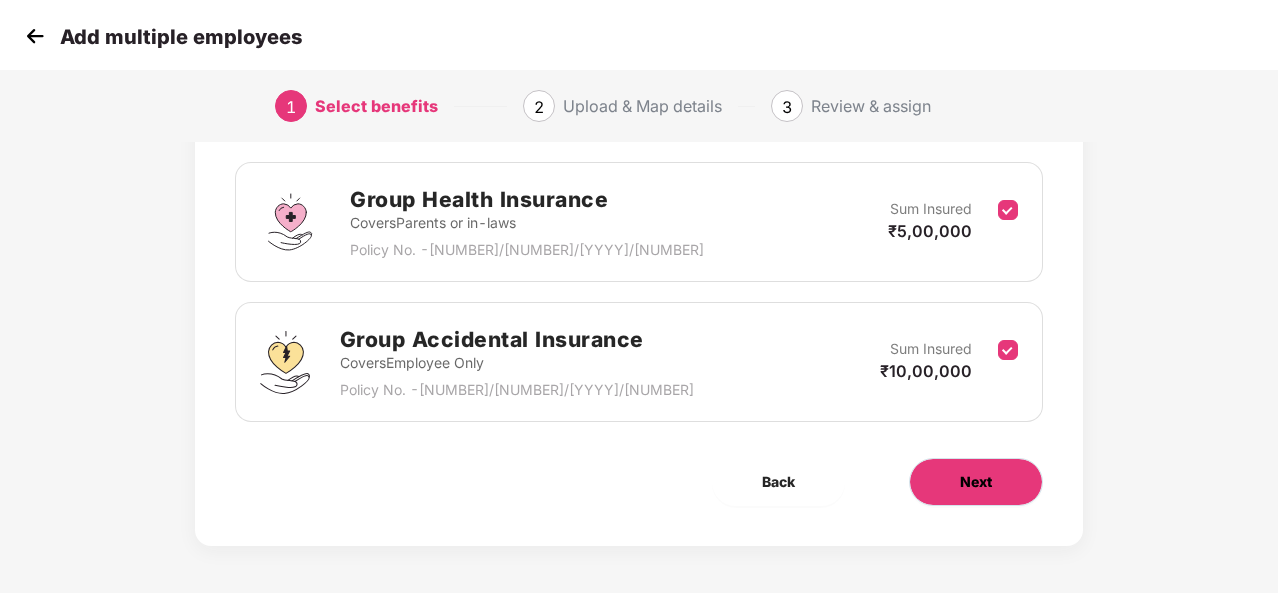 click on "Next" at bounding box center [976, 482] 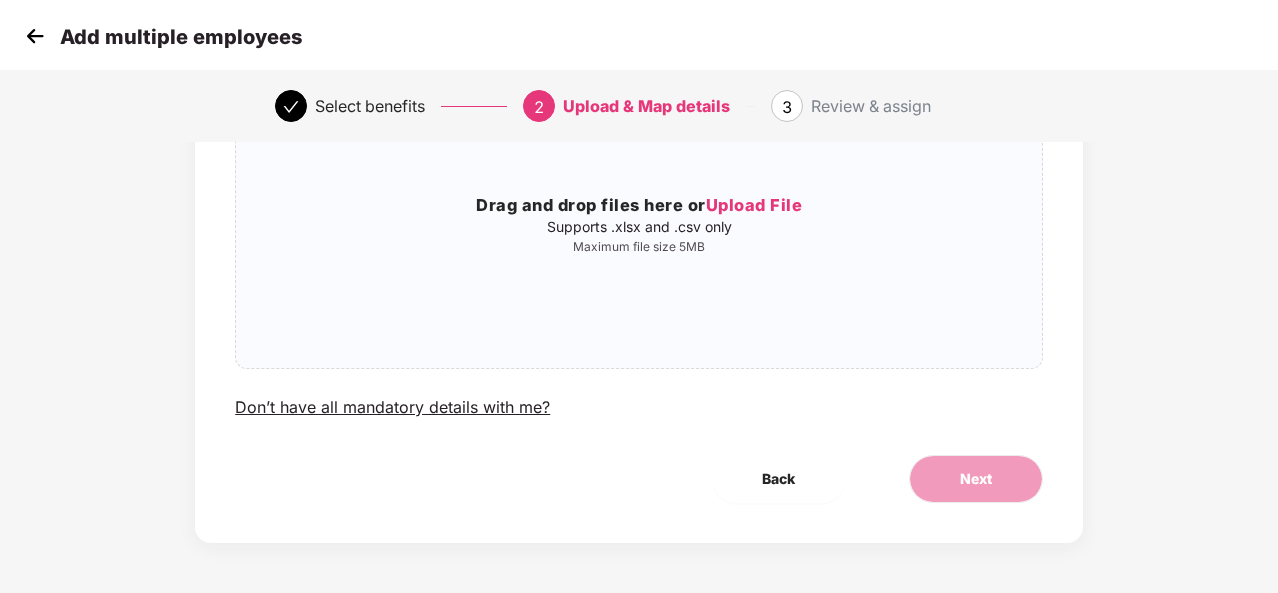 scroll, scrollTop: 0, scrollLeft: 0, axis: both 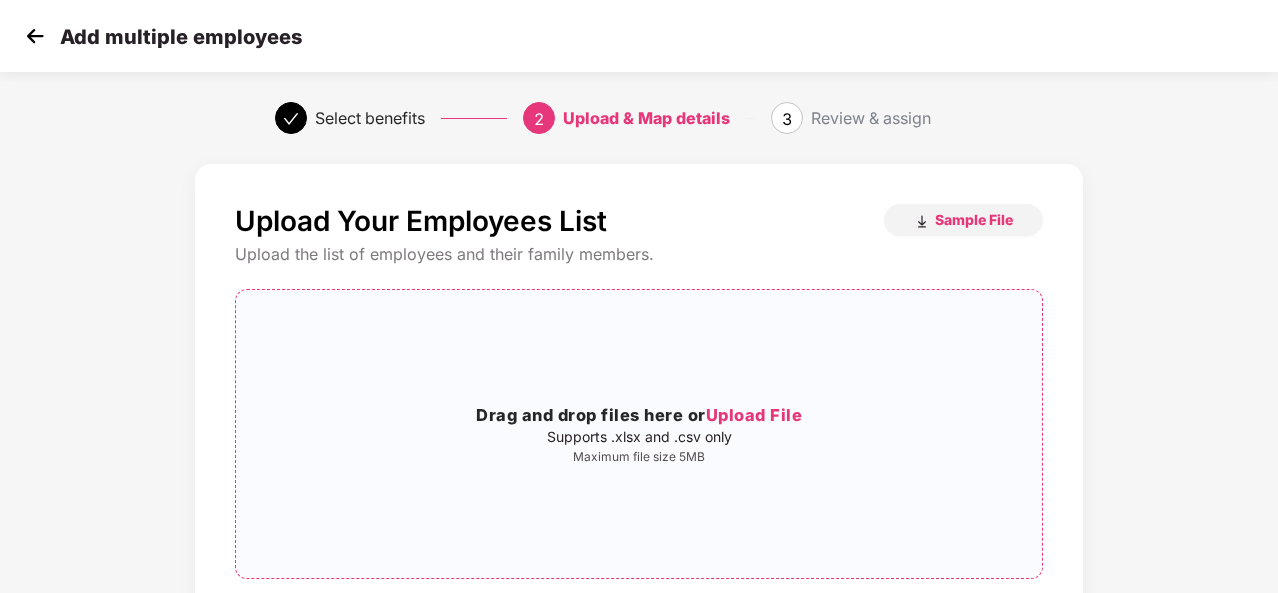 click on "Upload File" at bounding box center (754, 415) 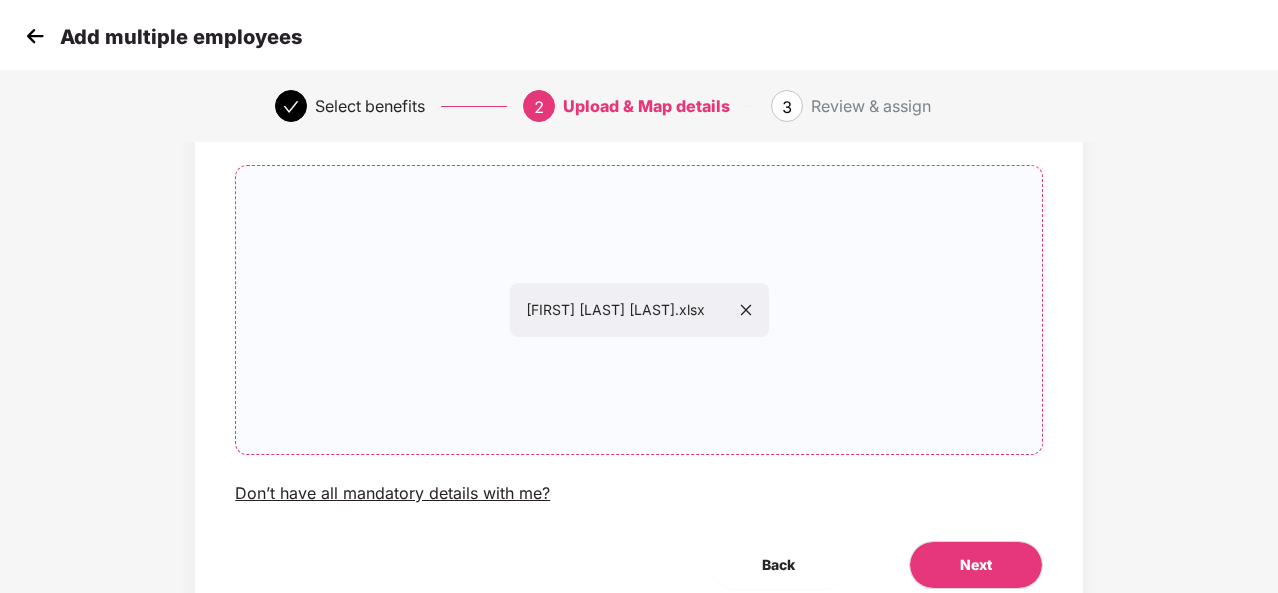 scroll, scrollTop: 210, scrollLeft: 0, axis: vertical 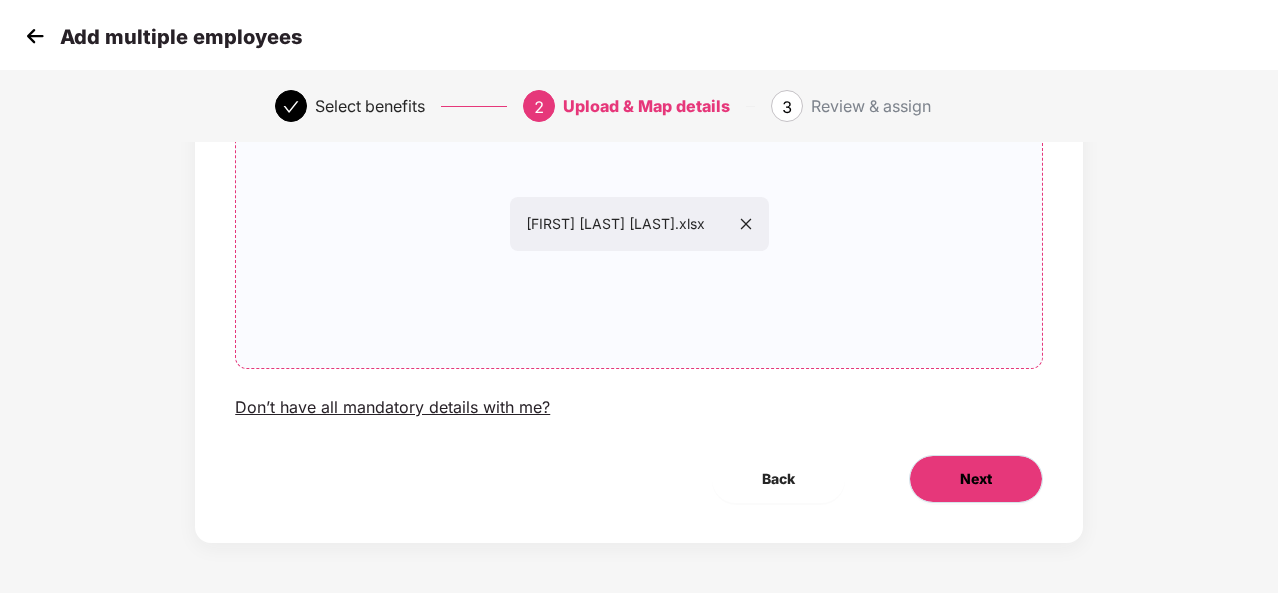 click on "Next" at bounding box center [976, 479] 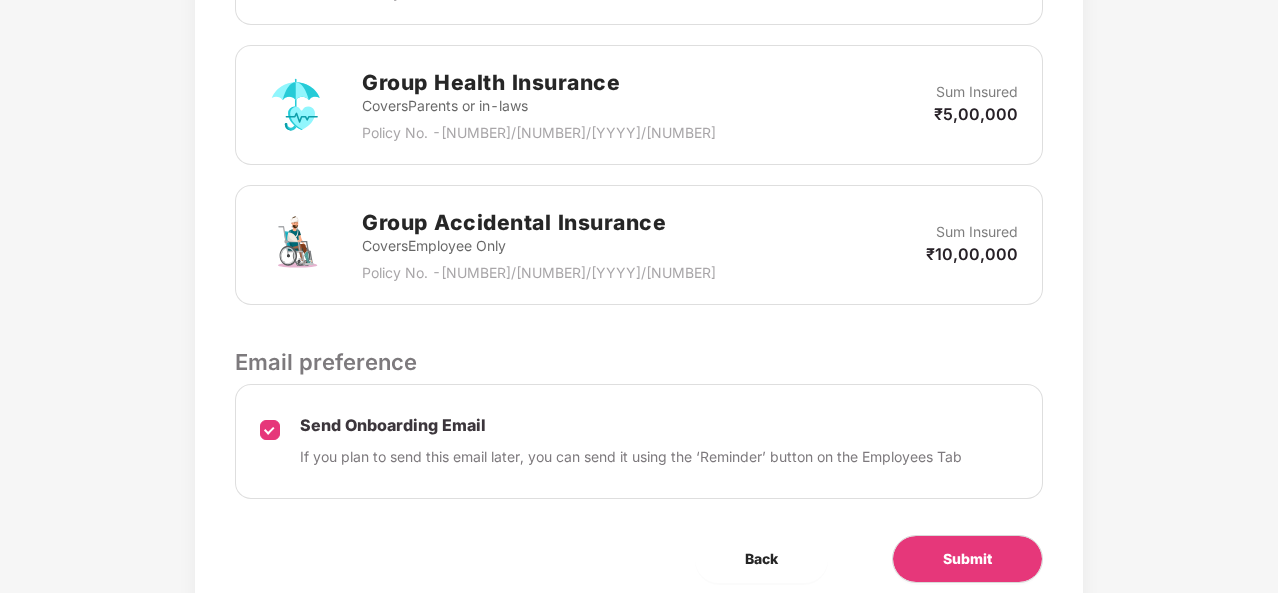 scroll, scrollTop: 820, scrollLeft: 0, axis: vertical 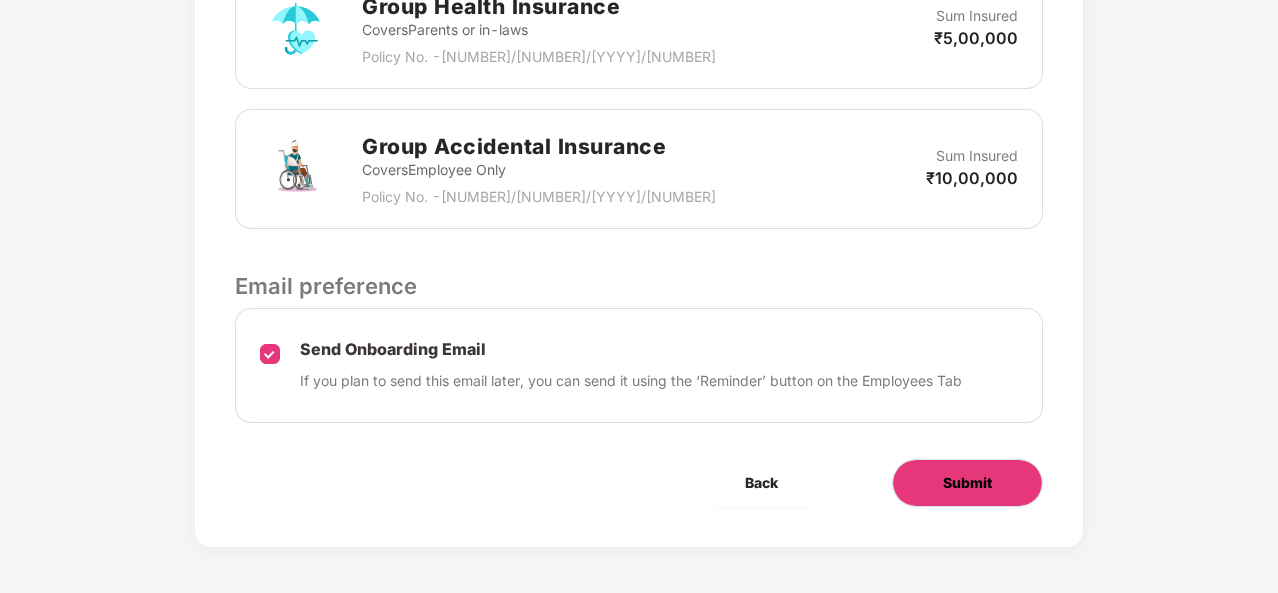 click on "Submit" at bounding box center [967, 483] 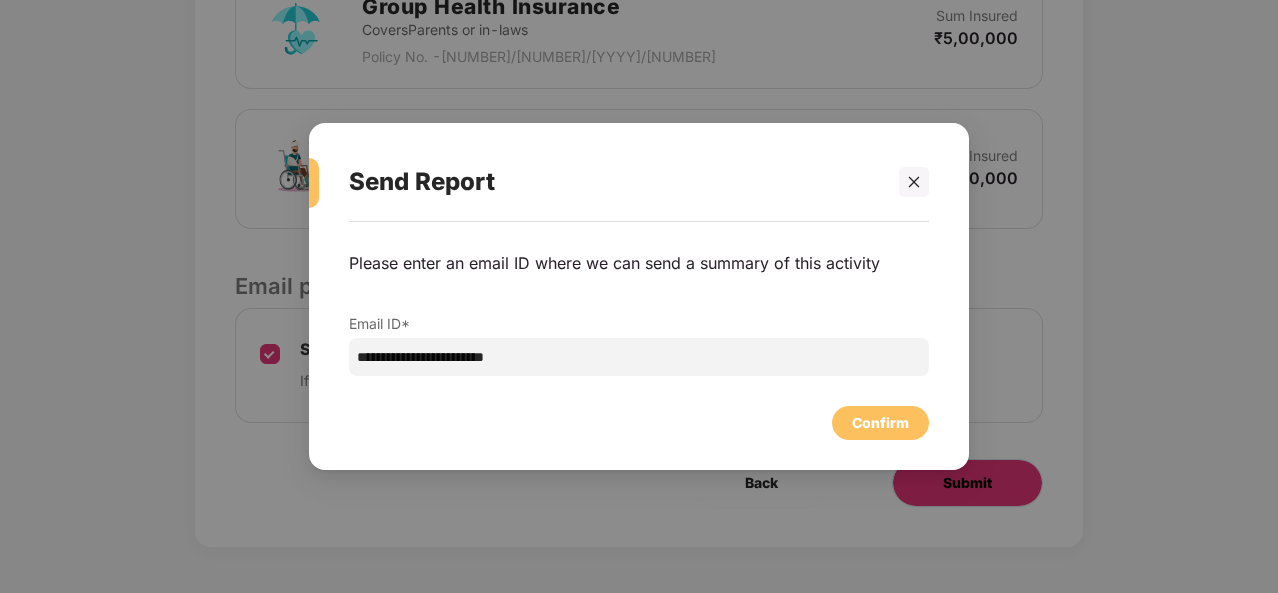 scroll, scrollTop: 0, scrollLeft: 0, axis: both 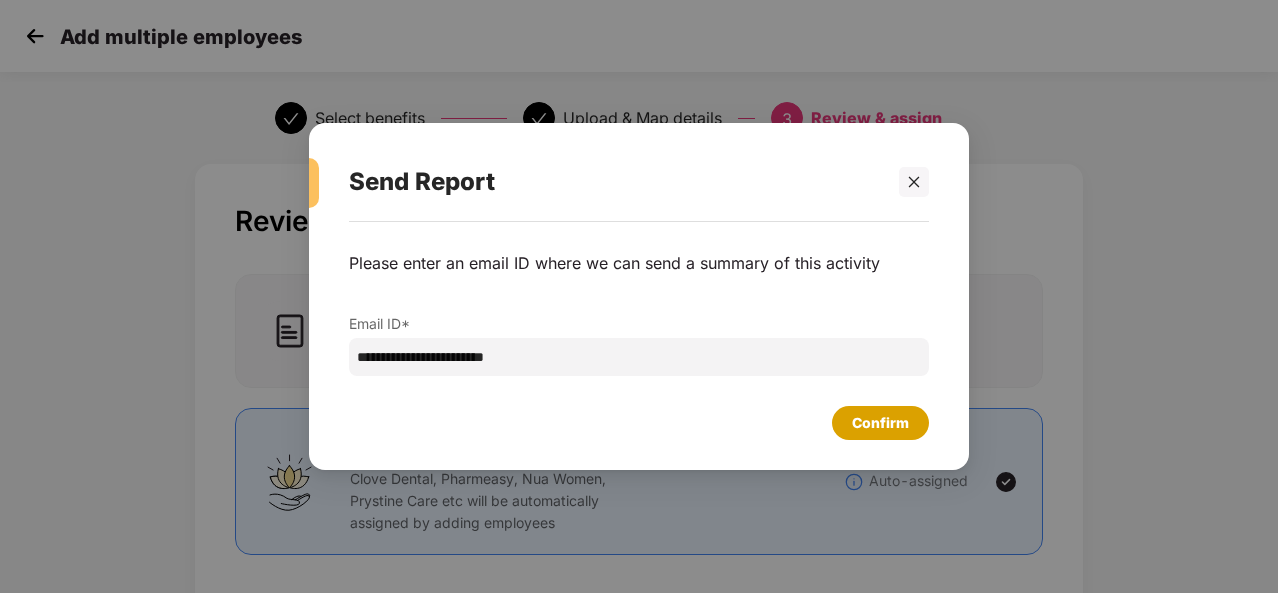 click on "Confirm" at bounding box center (880, 423) 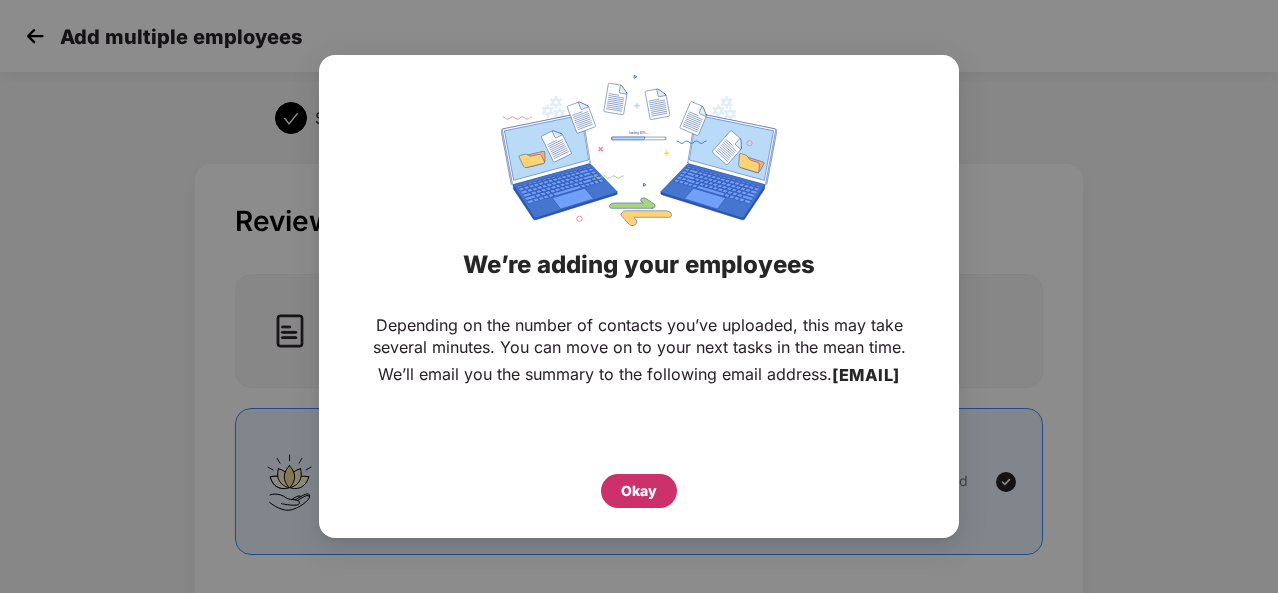 click on "Okay" at bounding box center [639, 491] 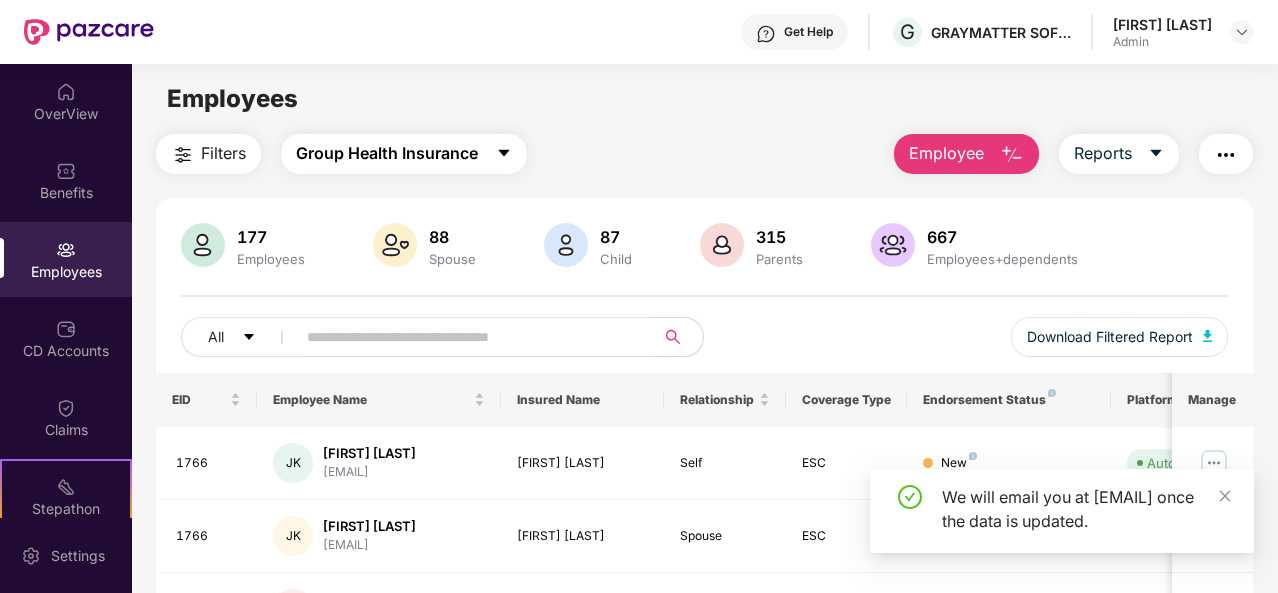 click on "Group Health Insurance" at bounding box center [404, 154] 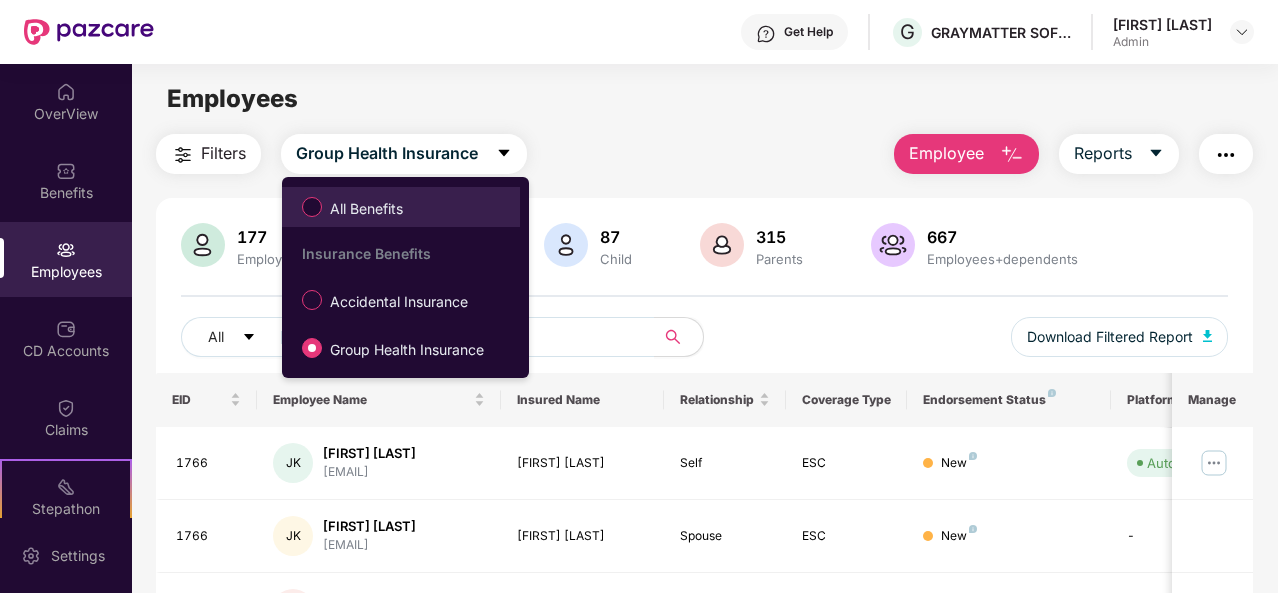 click on "All Benefits" at bounding box center (366, 209) 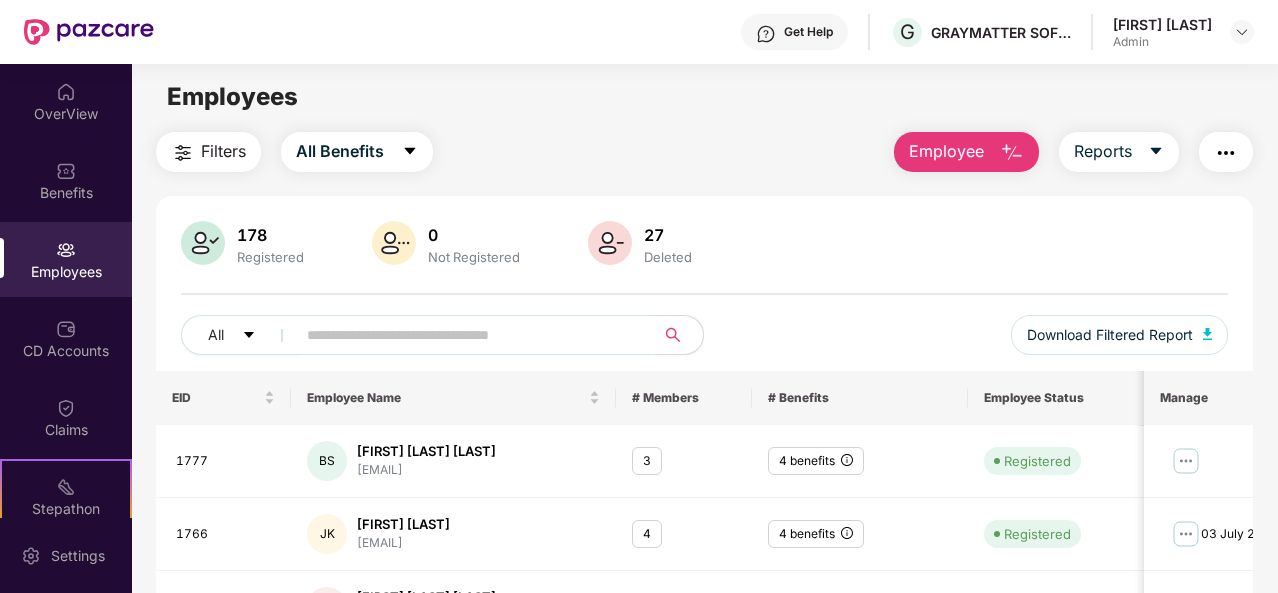 scroll, scrollTop: 0, scrollLeft: 0, axis: both 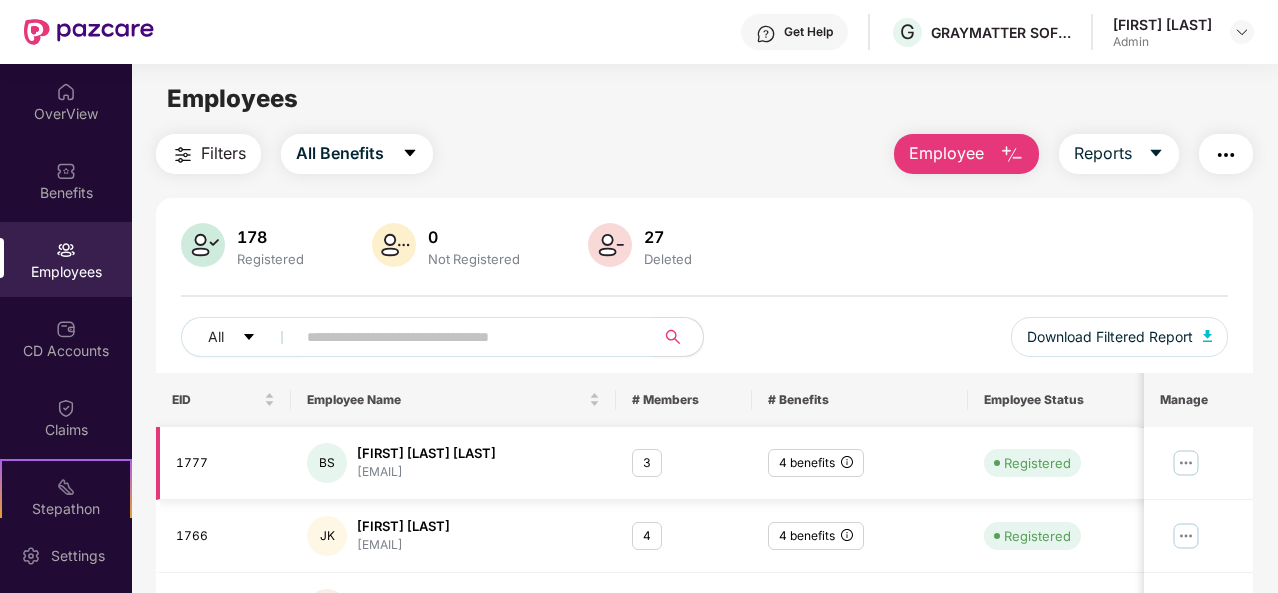 click at bounding box center [1187, 463] 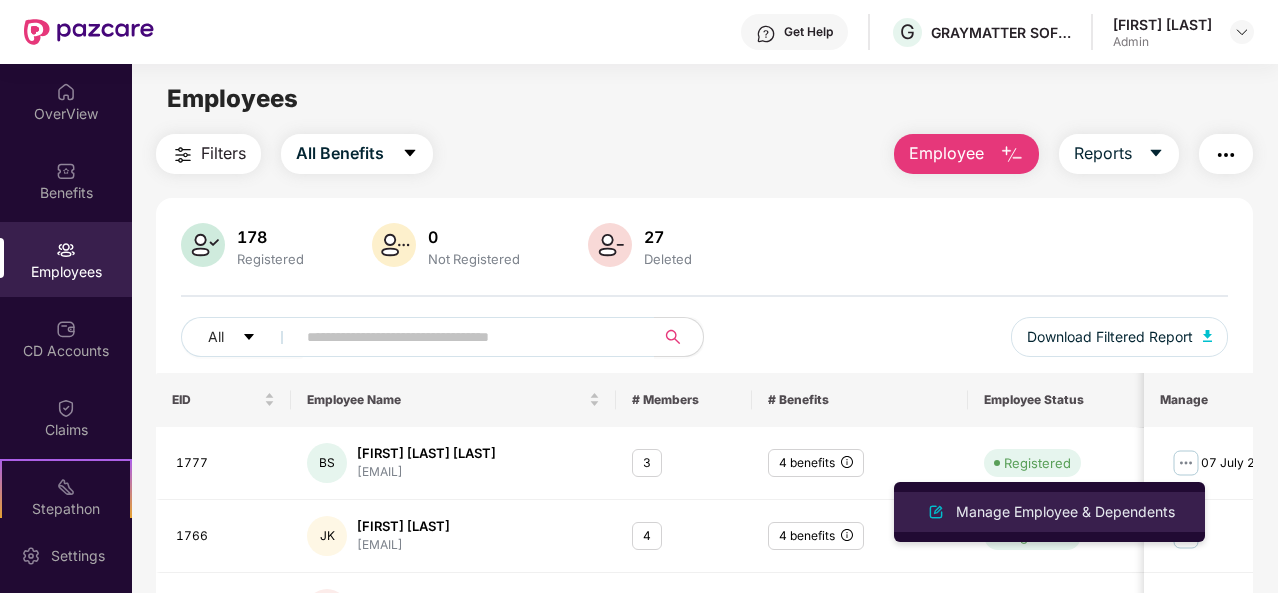 click on "Manage Employee & Dependents" at bounding box center (1065, 512) 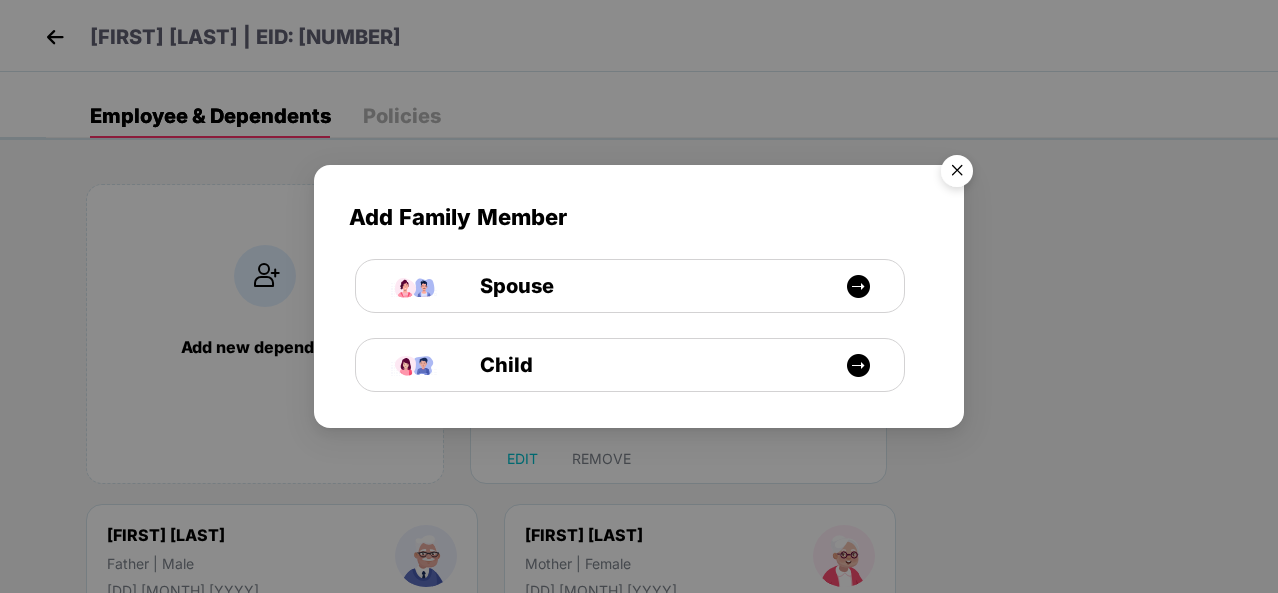 click at bounding box center (957, 174) 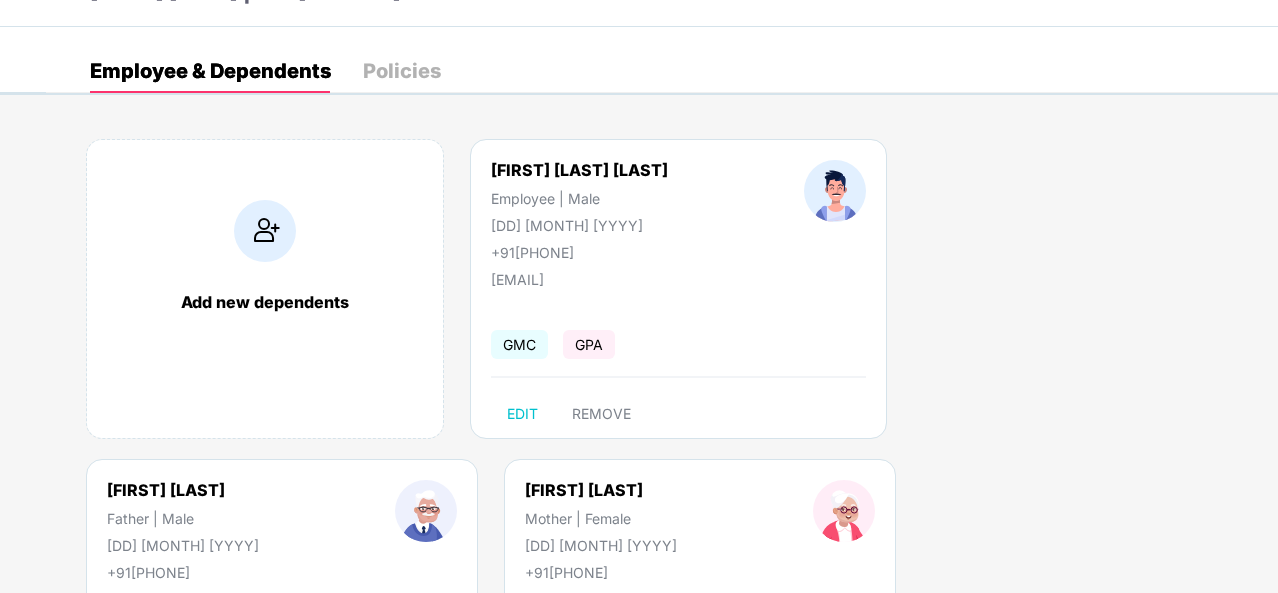scroll, scrollTop: 0, scrollLeft: 0, axis: both 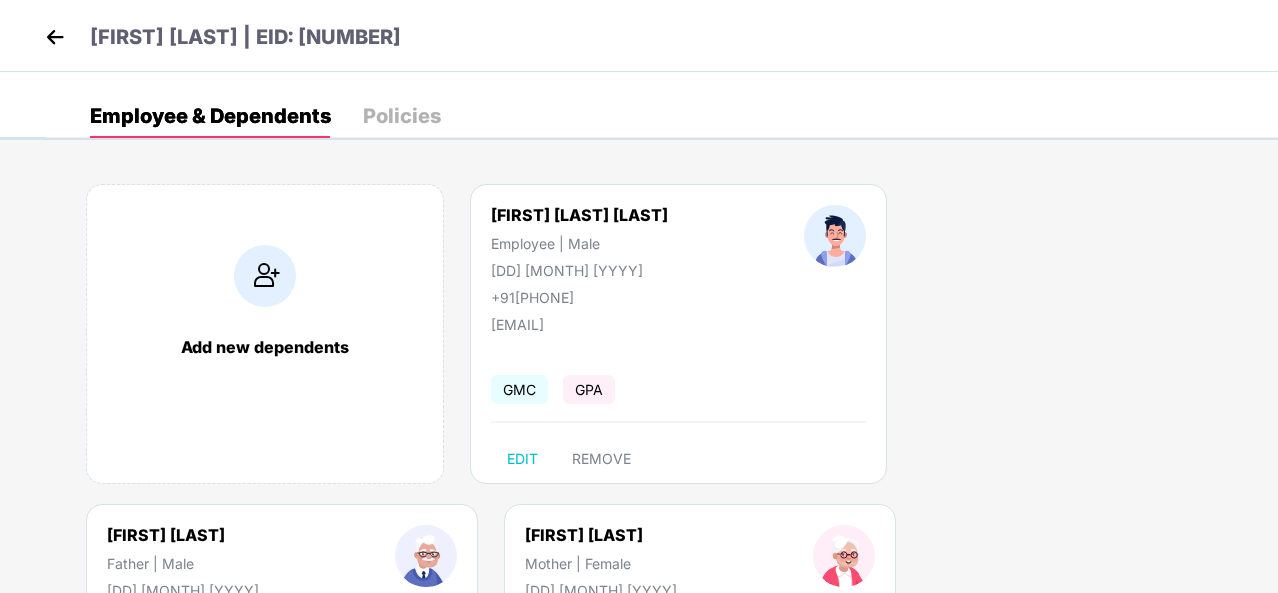 click at bounding box center [55, 37] 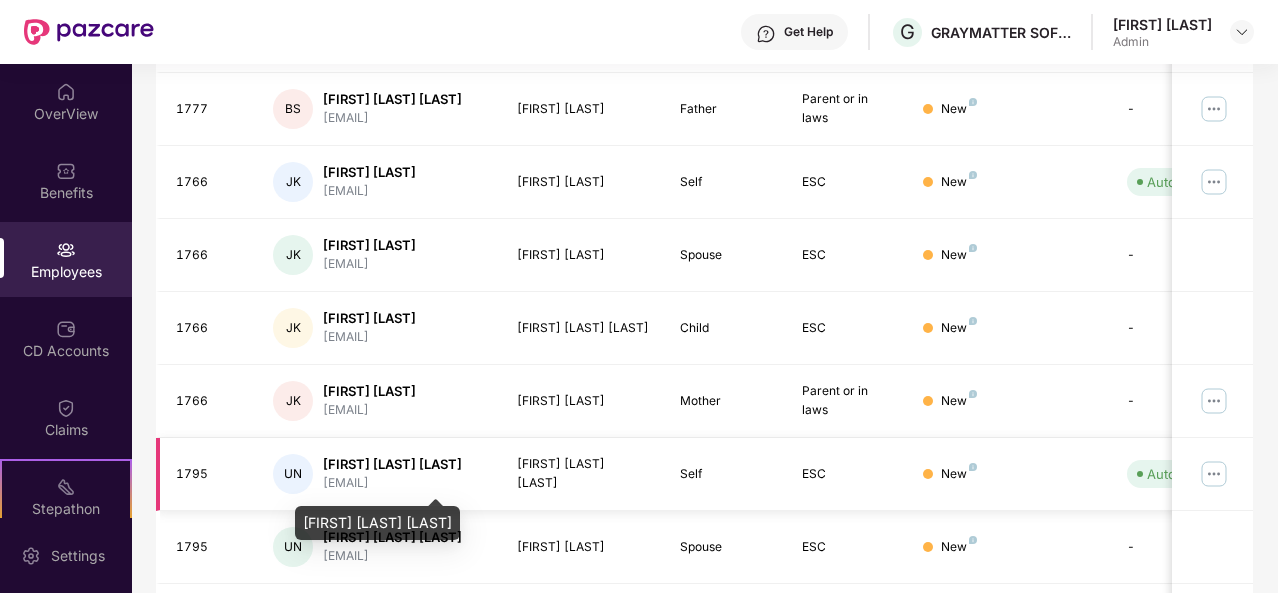 scroll, scrollTop: 0, scrollLeft: 0, axis: both 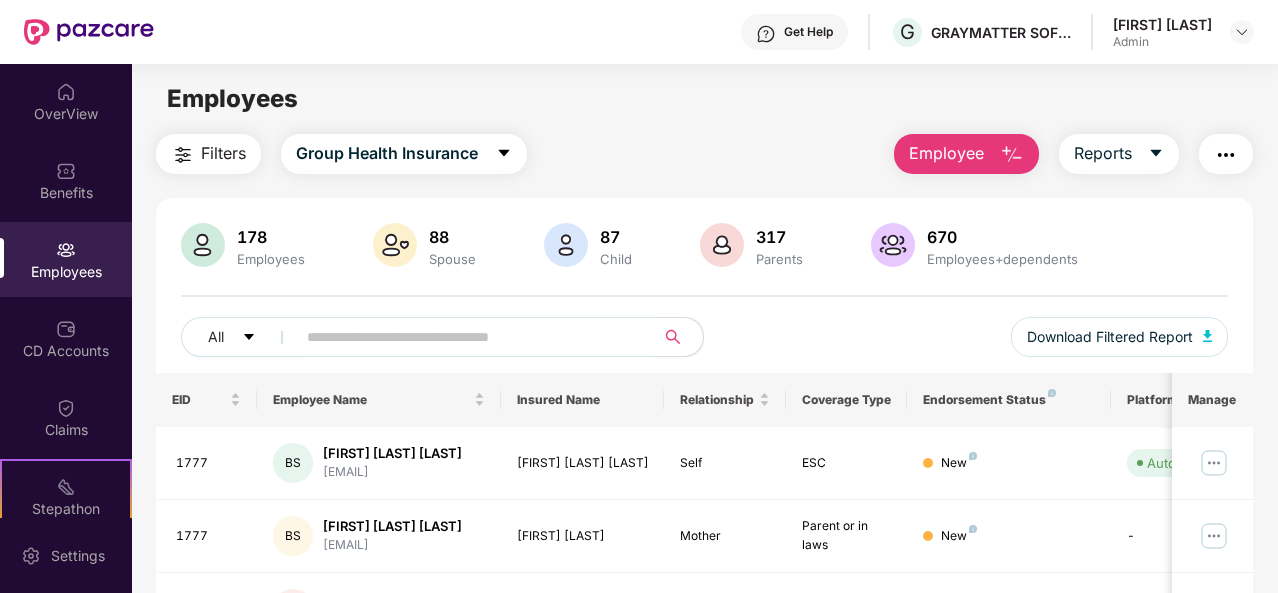 click at bounding box center (467, 337) 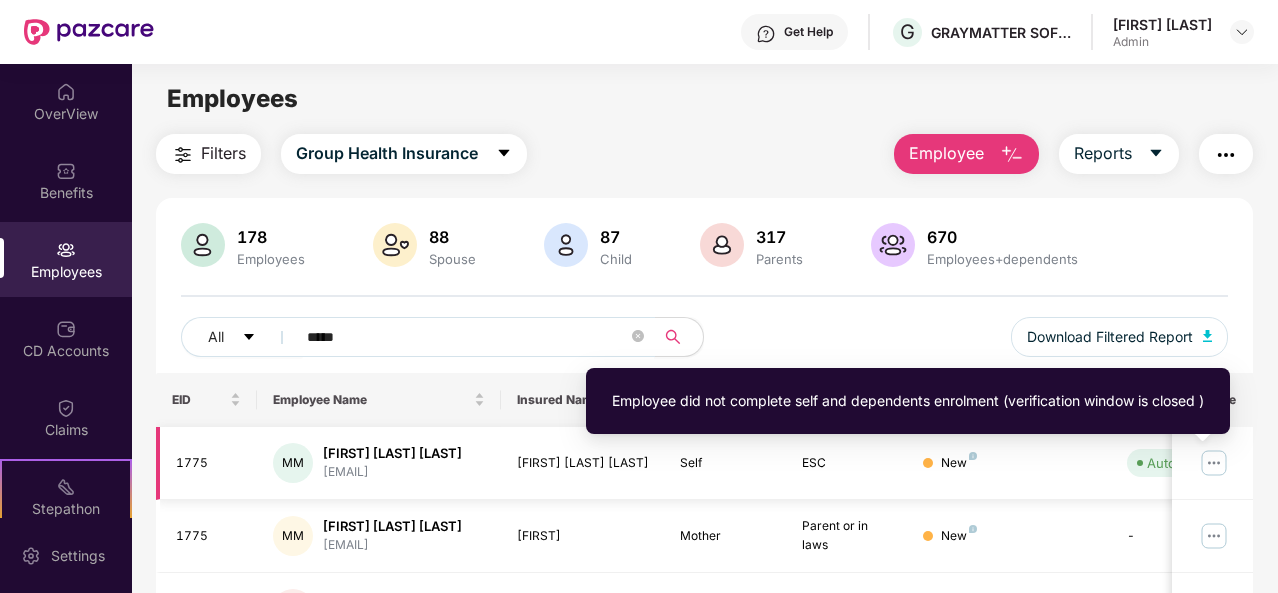 type on "*****" 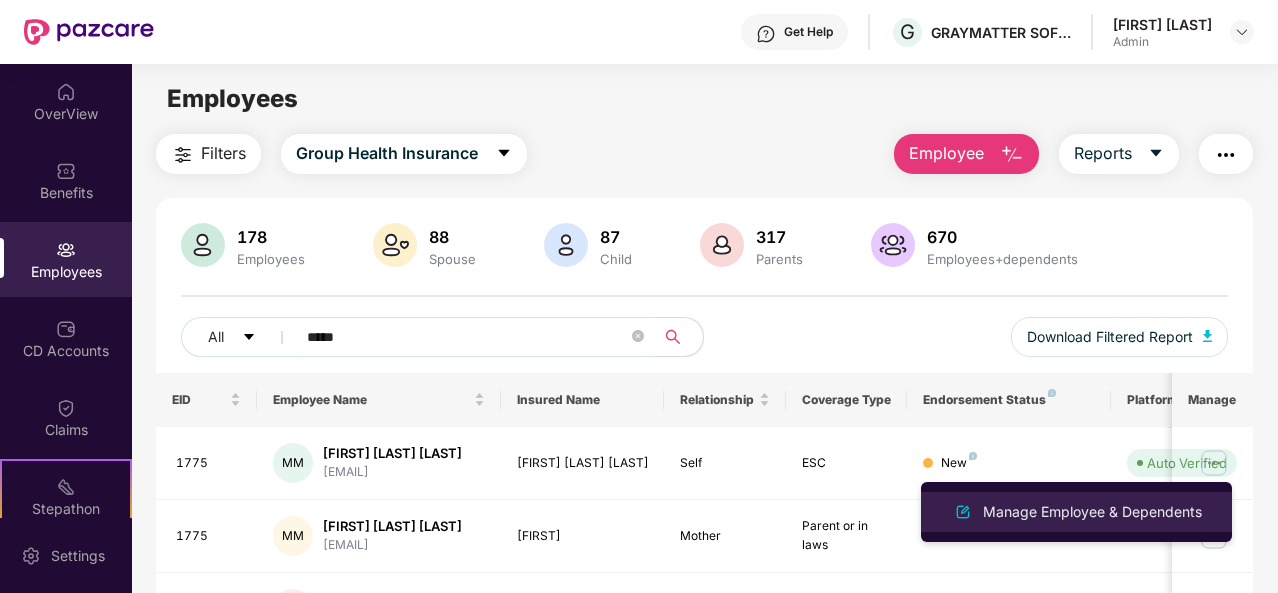 click on "Manage Employee & Dependents" at bounding box center [1092, 512] 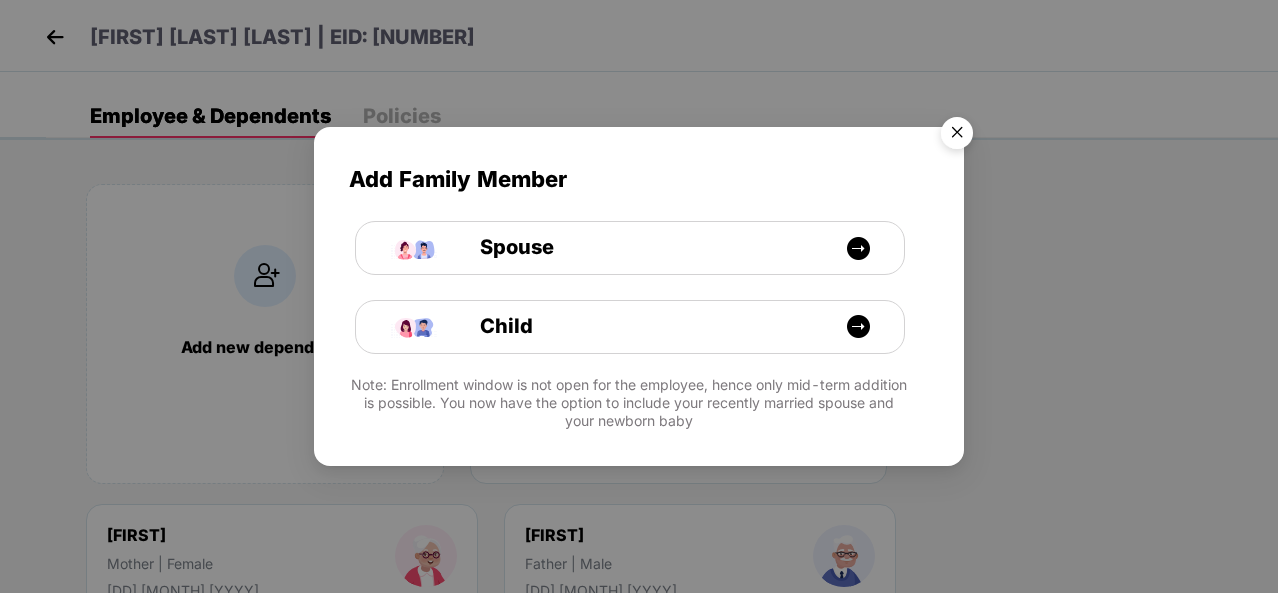 click at bounding box center (957, 136) 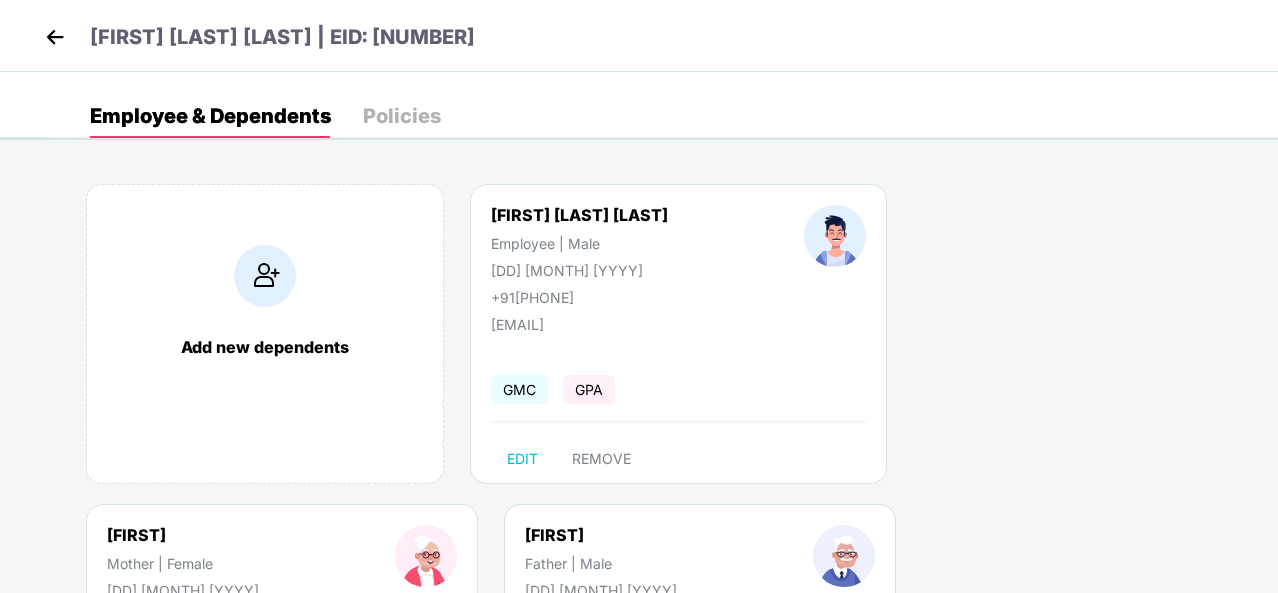 click at bounding box center [55, 37] 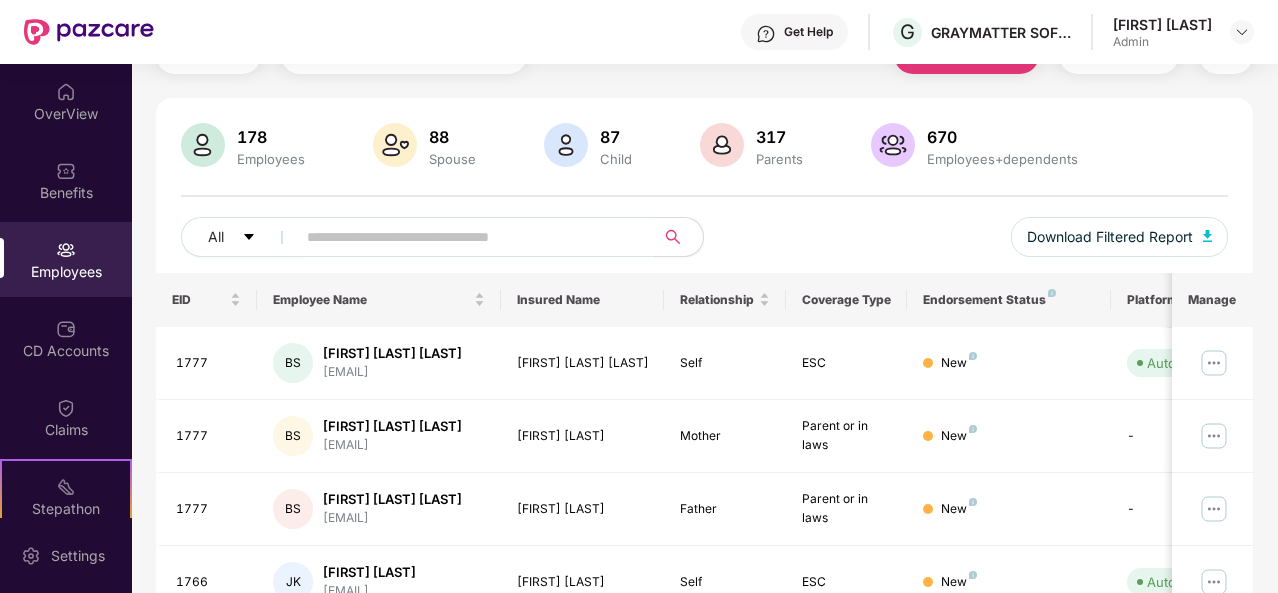 scroll, scrollTop: 300, scrollLeft: 0, axis: vertical 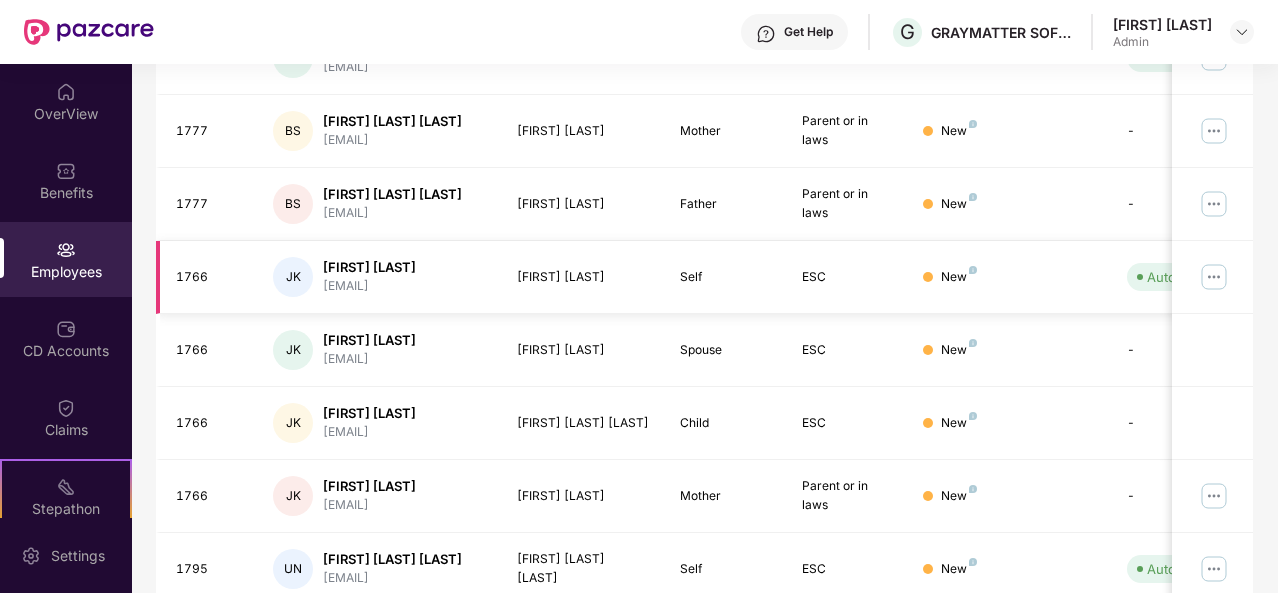 click at bounding box center (1214, 277) 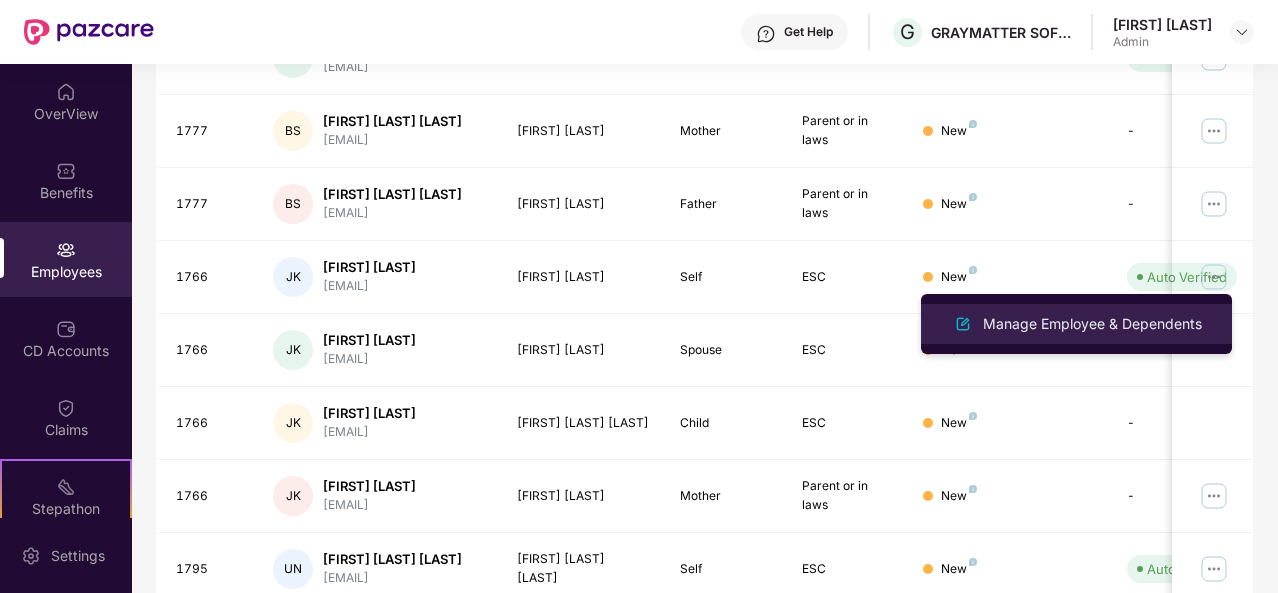 click on "Manage Employee & Dependents" at bounding box center [1092, 324] 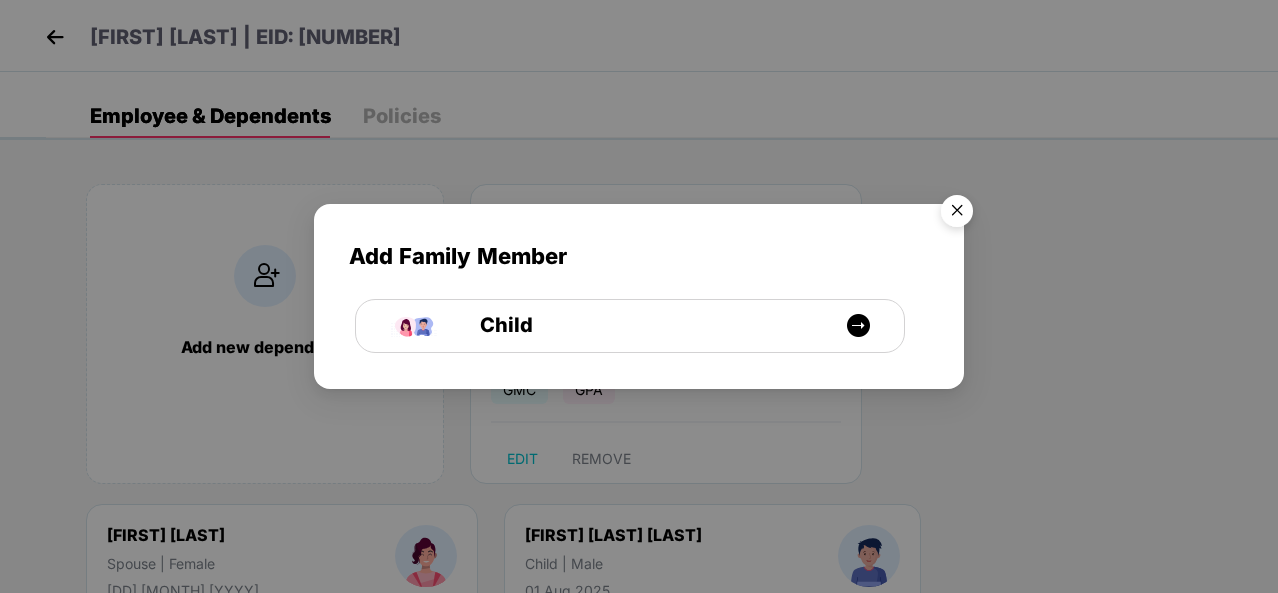 click at bounding box center (957, 214) 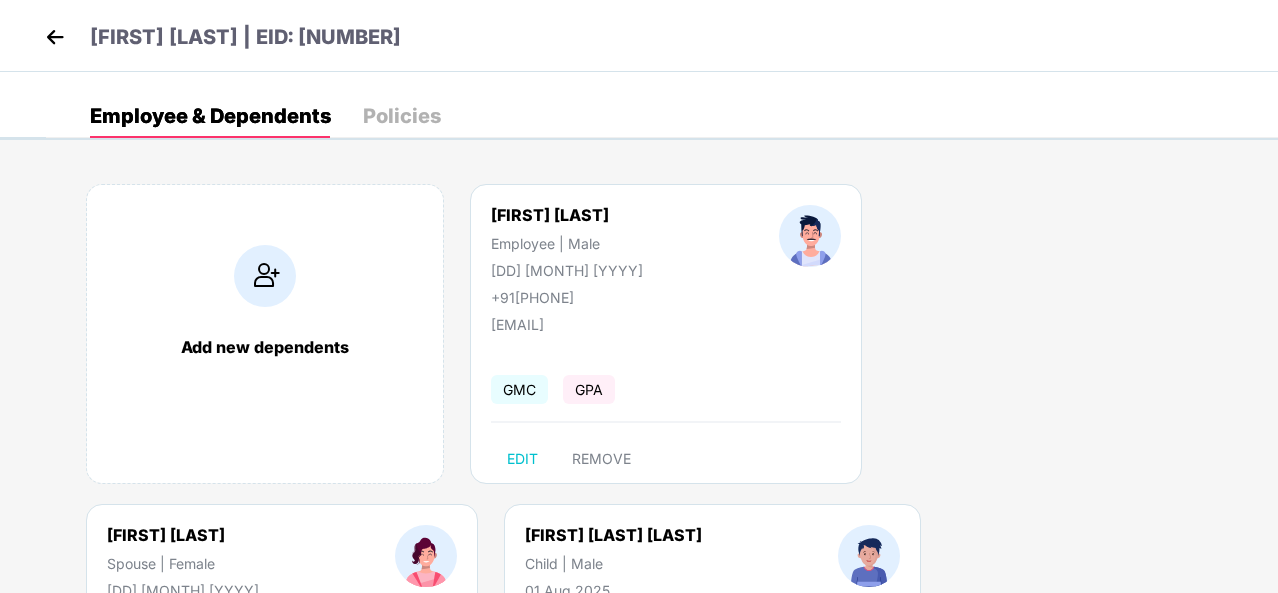 scroll, scrollTop: 260, scrollLeft: 0, axis: vertical 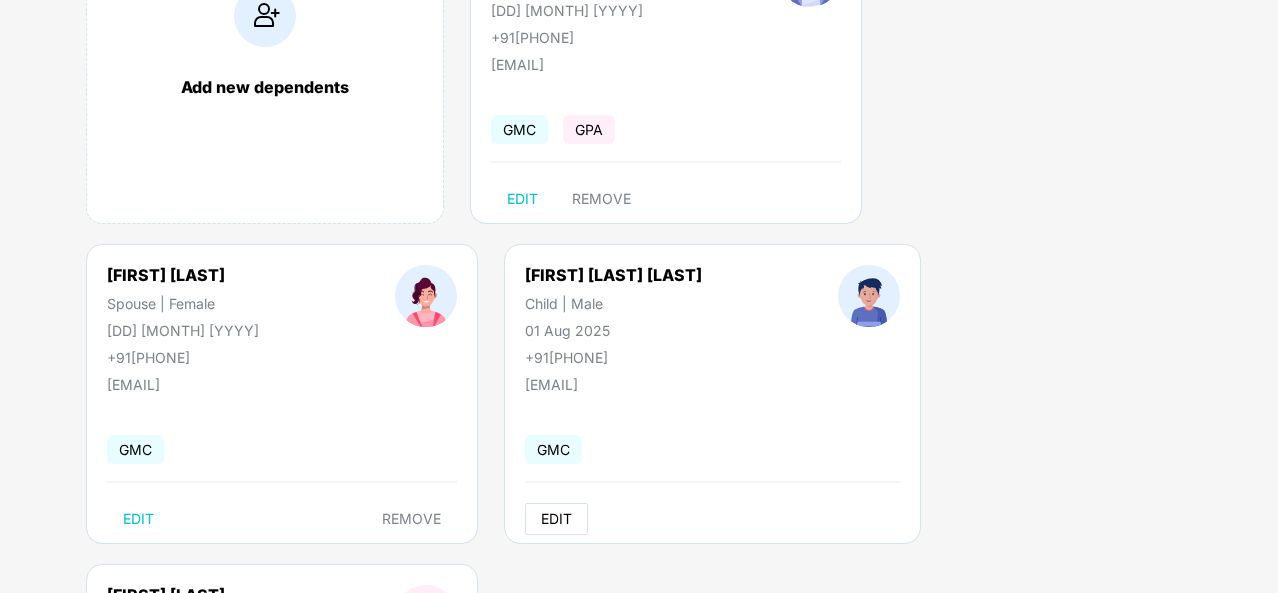 click on "EDIT" at bounding box center [556, 519] 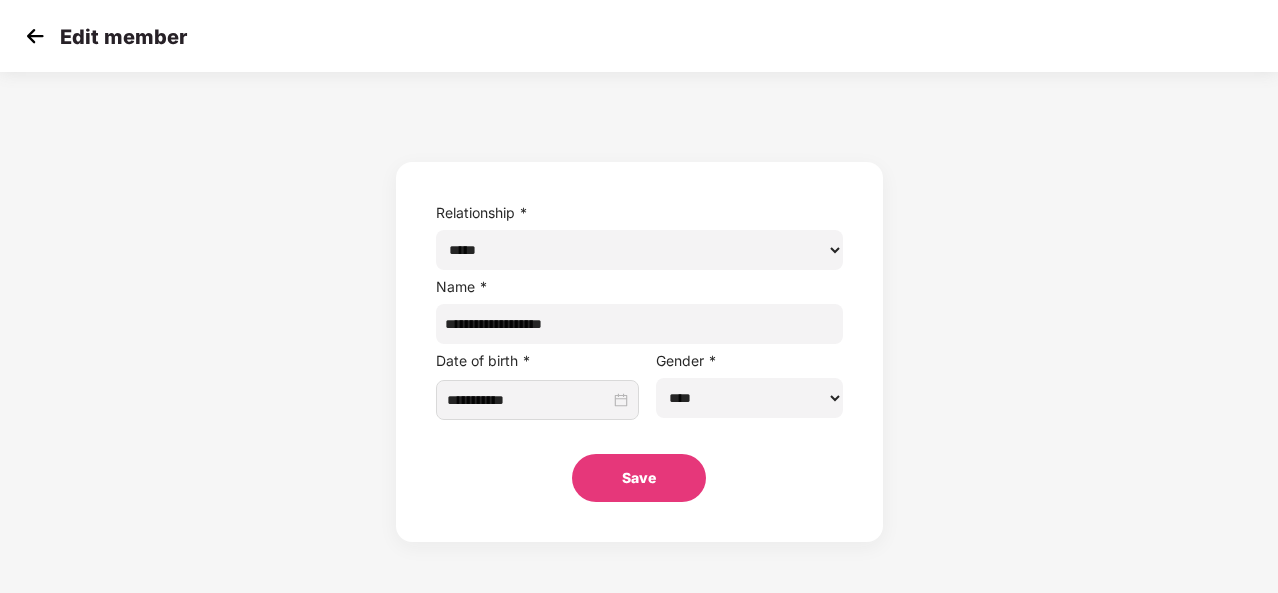 scroll, scrollTop: 0, scrollLeft: 0, axis: both 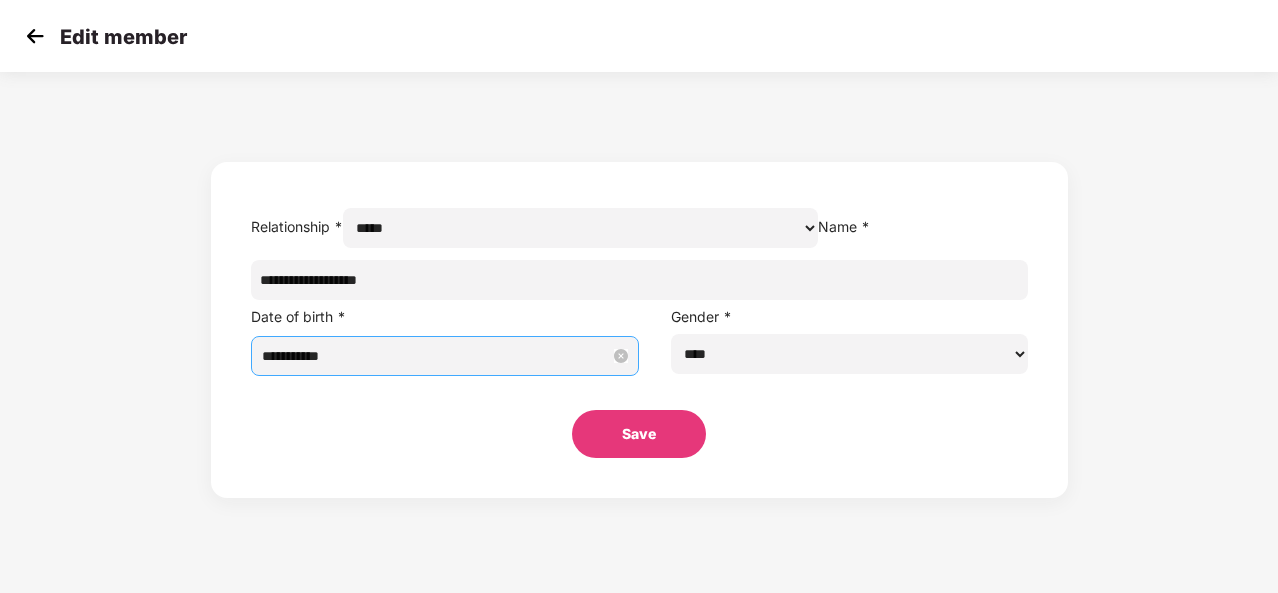 click on "**********" at bounding box center [436, 356] 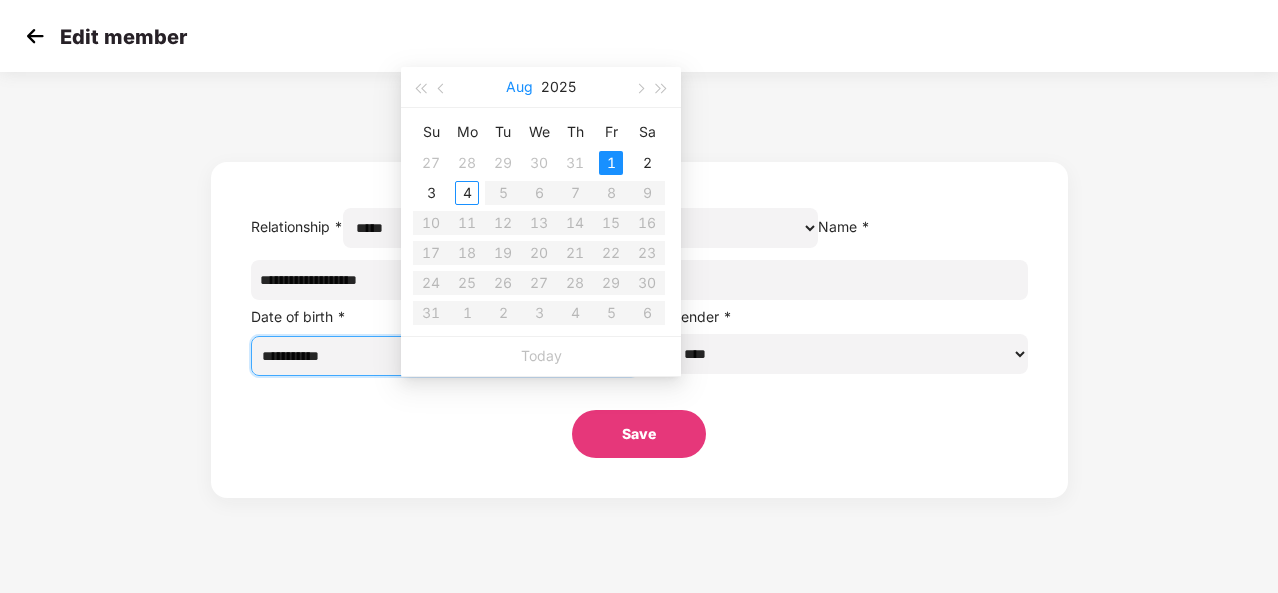 click on "Aug" at bounding box center [519, 87] 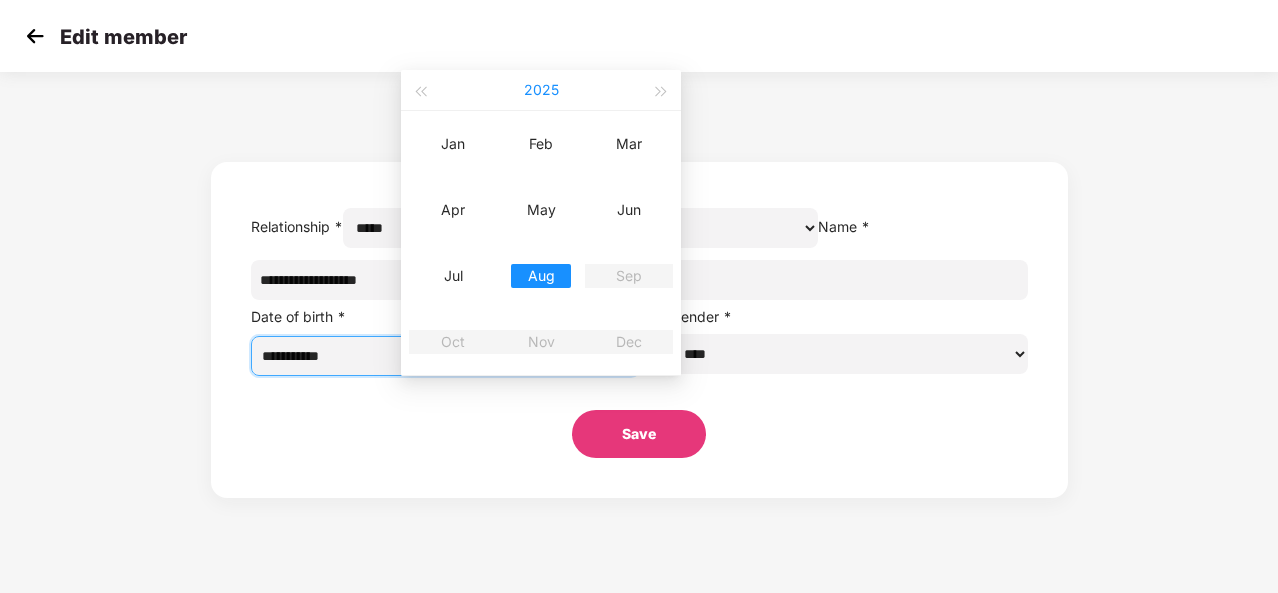 click on "2025" at bounding box center [541, 90] 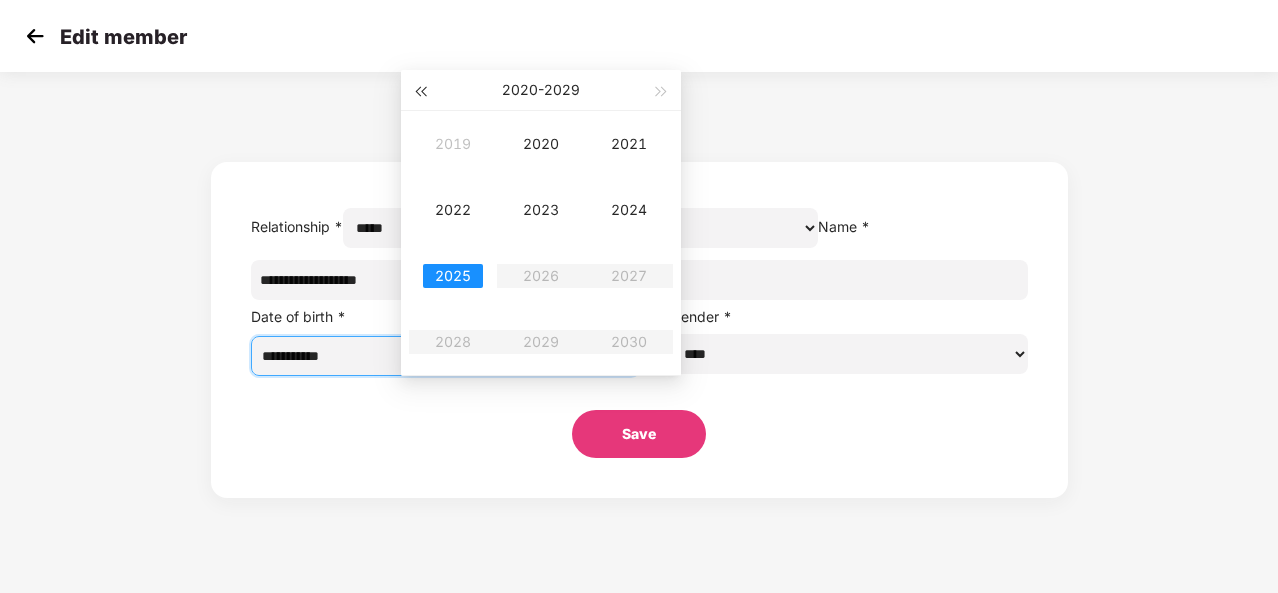 click at bounding box center [420, 90] 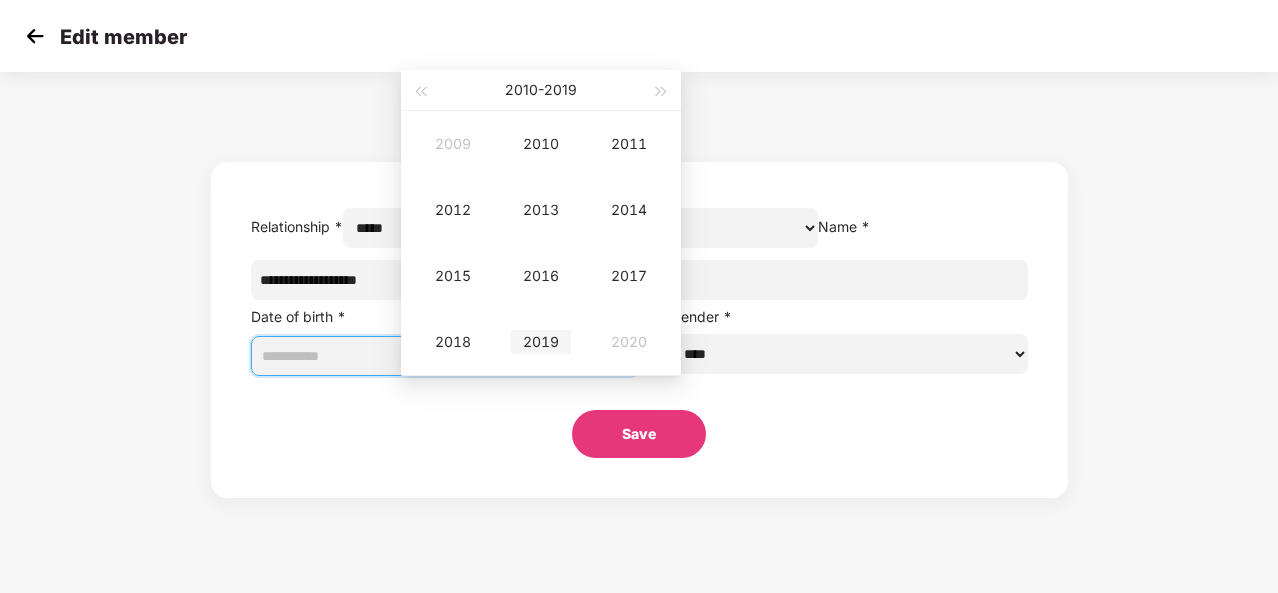 click on "2019" at bounding box center (541, 342) 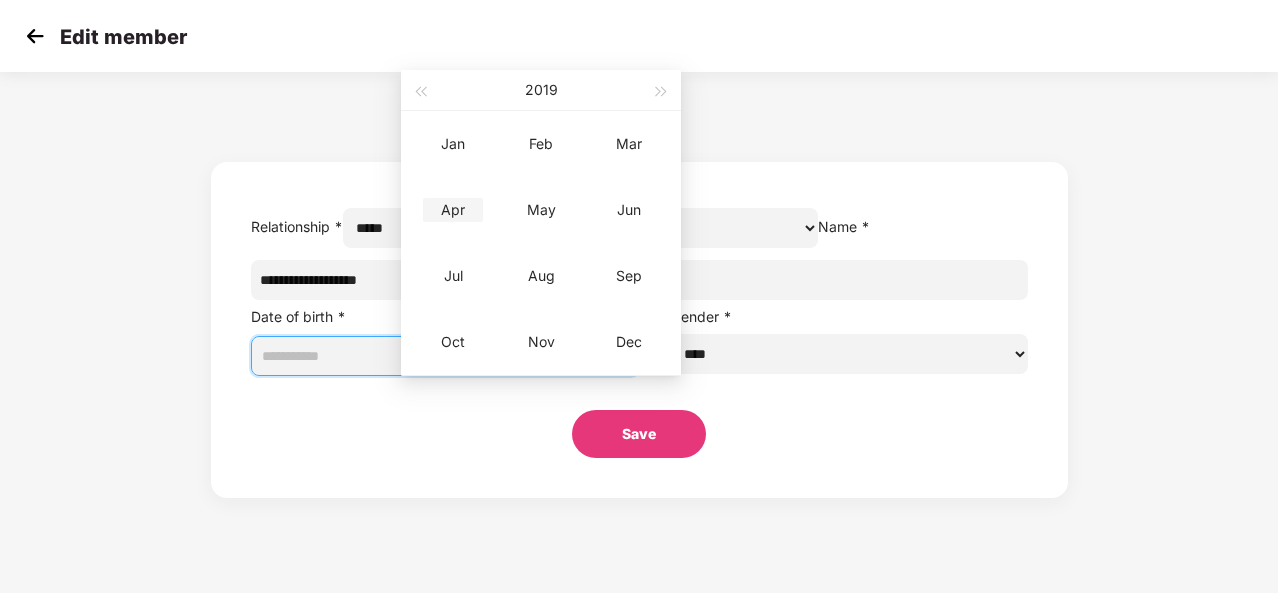 click on "Apr" at bounding box center (453, 210) 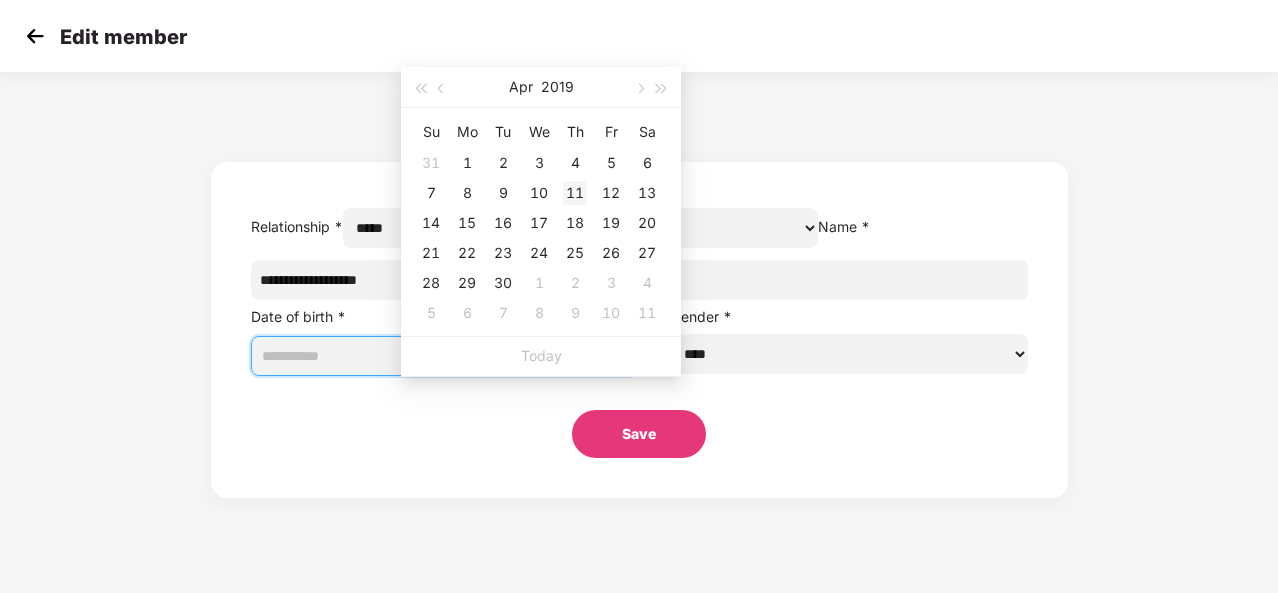 type on "**********" 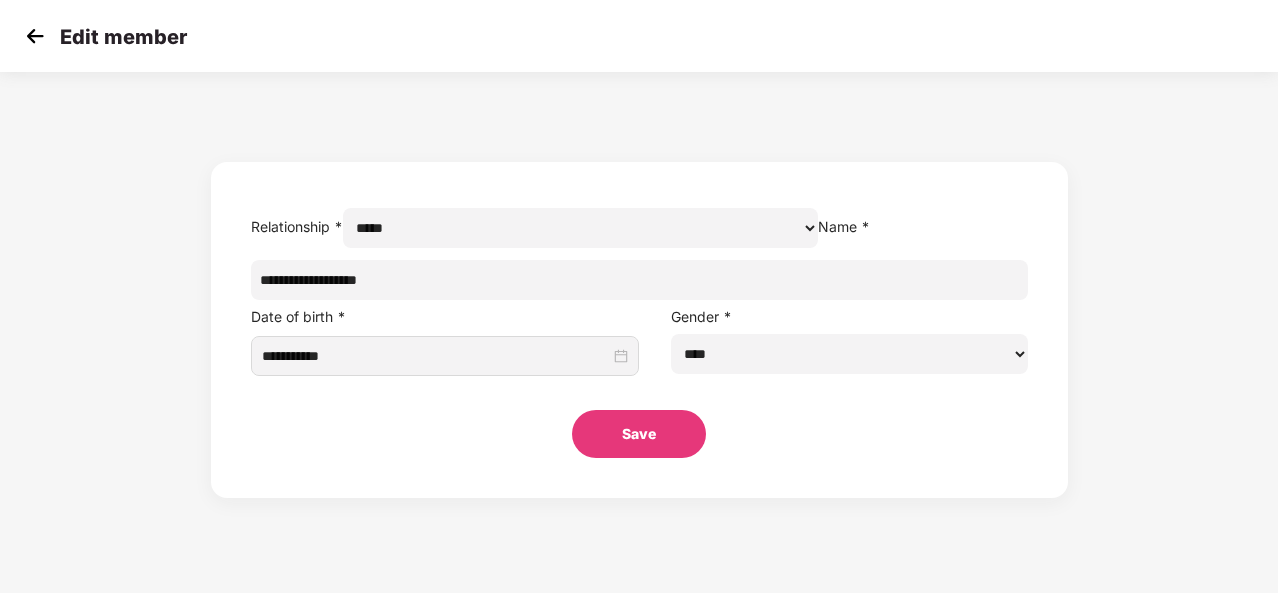 click on "Save" at bounding box center (639, 434) 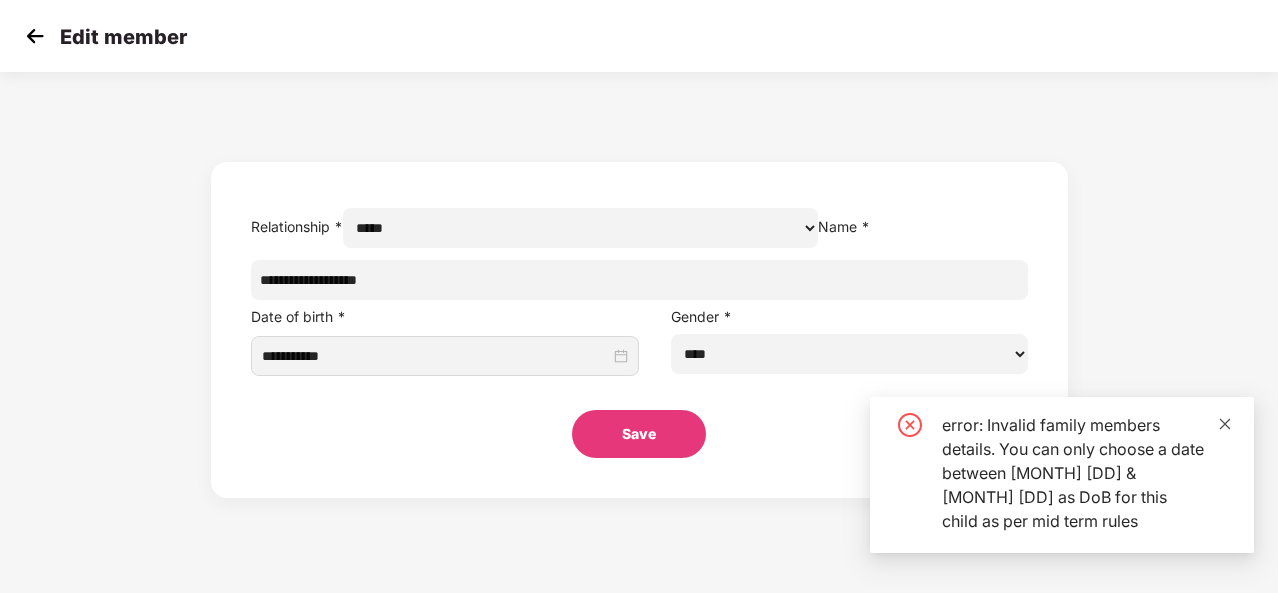 click 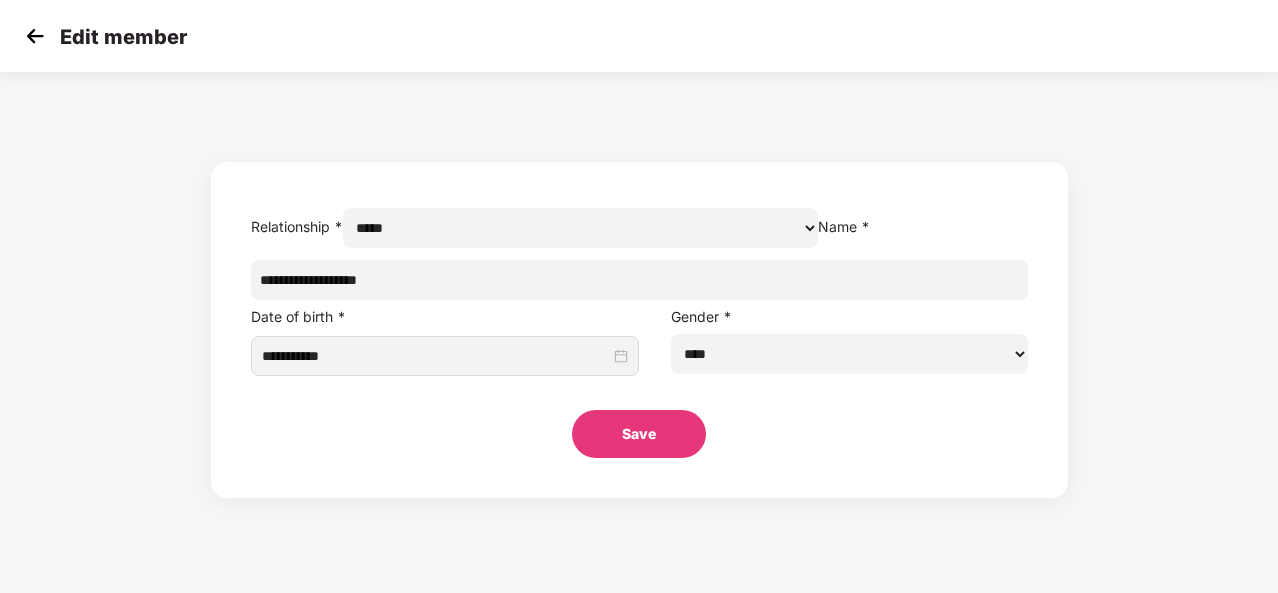 click at bounding box center (35, 36) 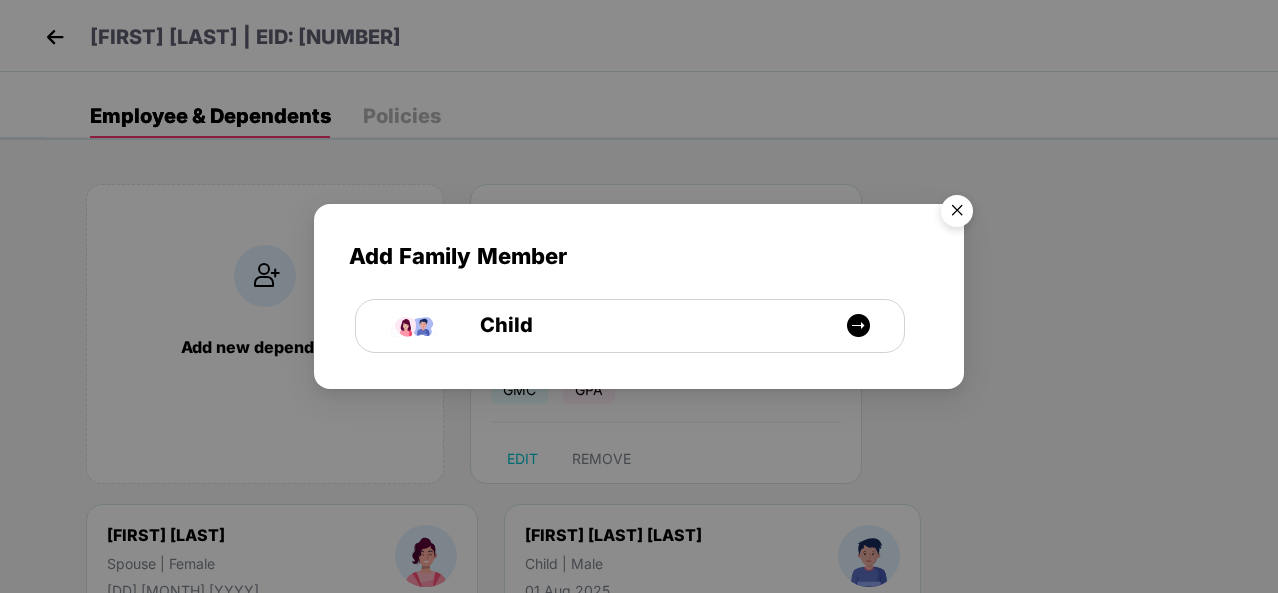 click at bounding box center (957, 214) 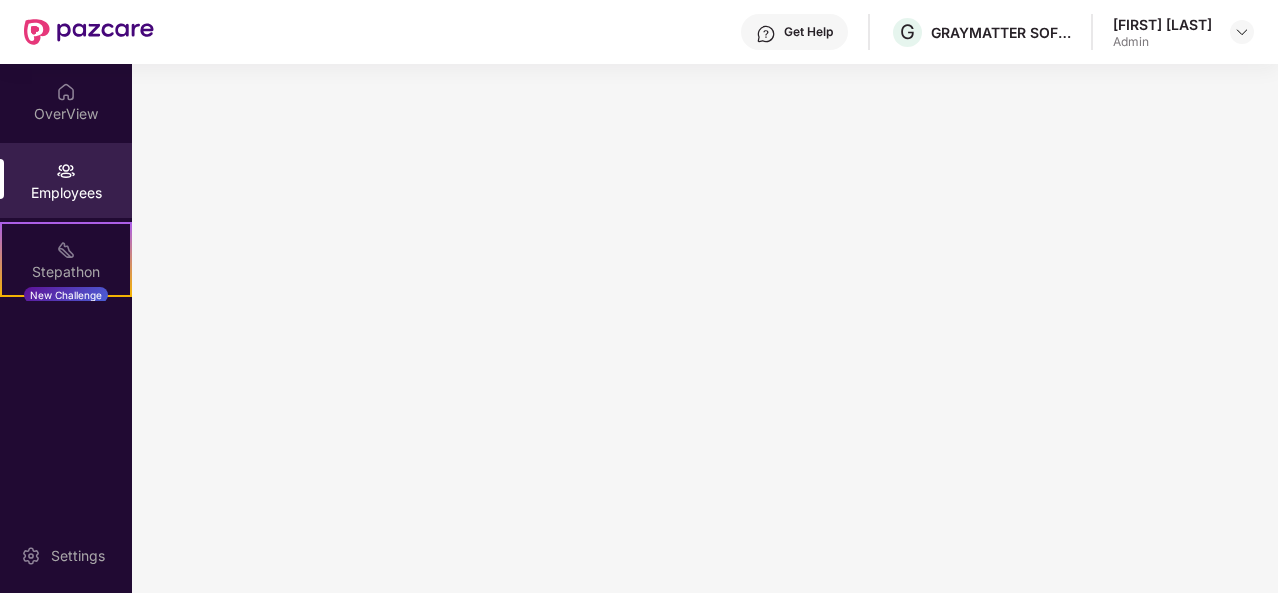 scroll, scrollTop: 0, scrollLeft: 0, axis: both 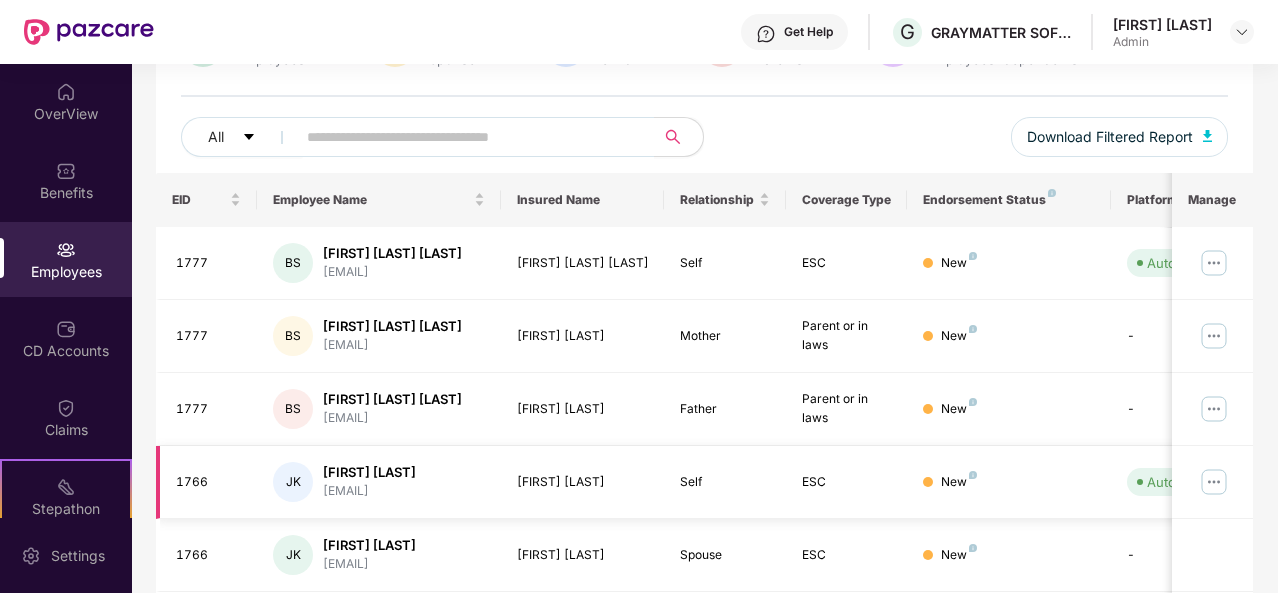 click on "[FIRST] [LAST]" at bounding box center [369, 472] 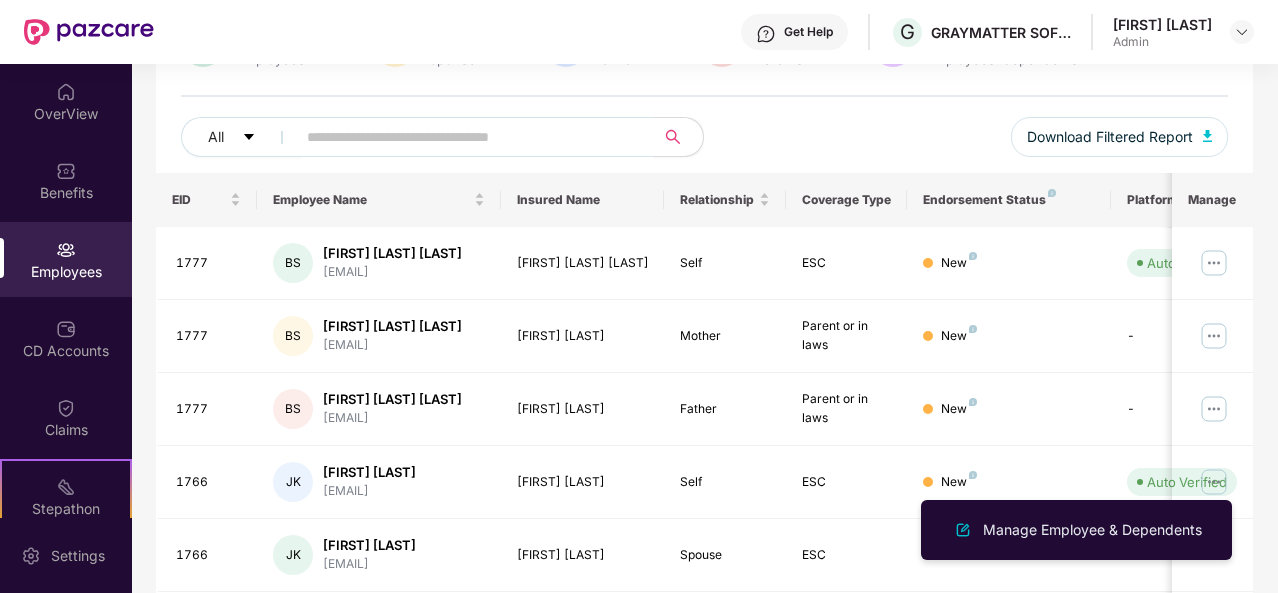 drag, startPoint x: 1008, startPoint y: 529, endPoint x: 936, endPoint y: 487, distance: 83.35467 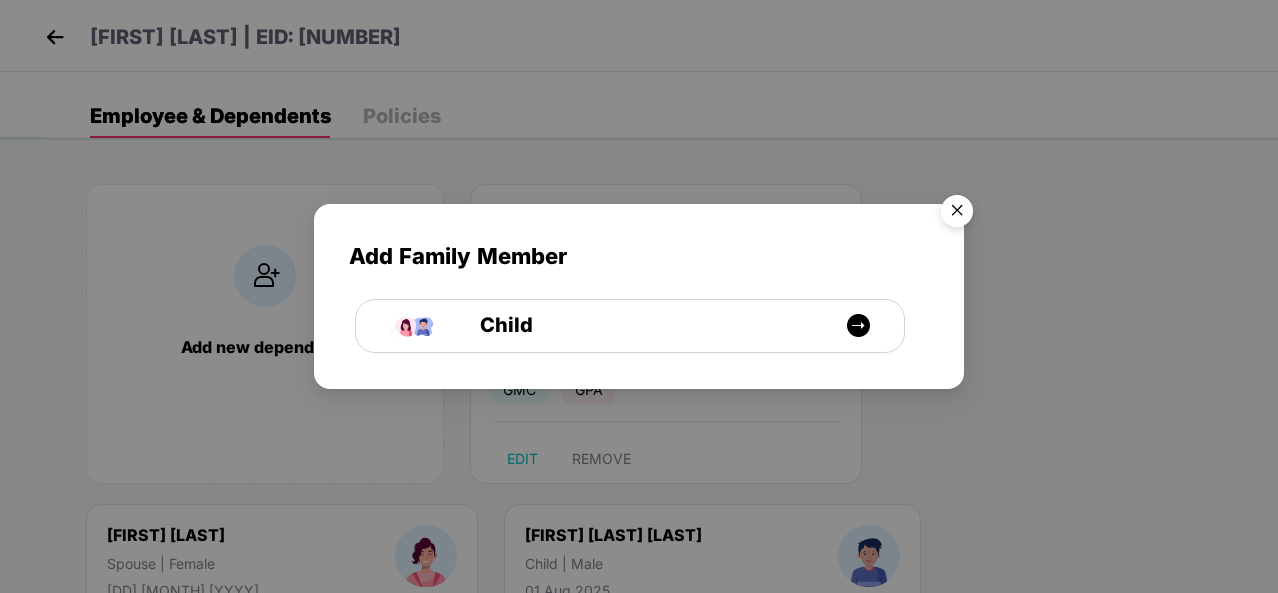 click at bounding box center [957, 214] 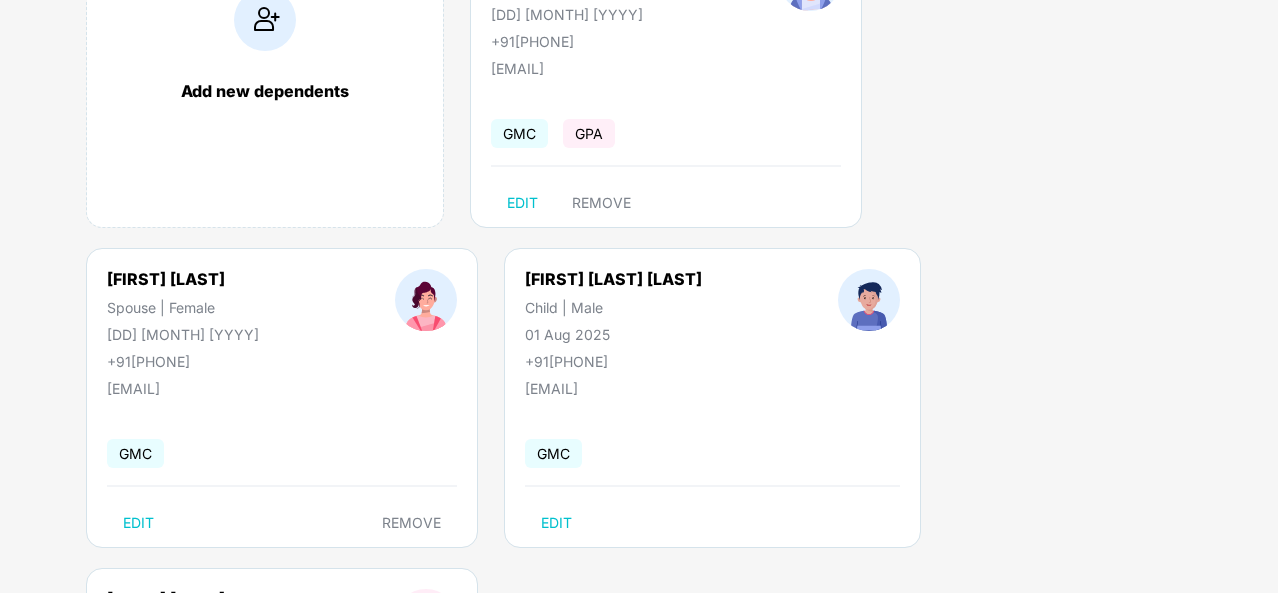 scroll, scrollTop: 260, scrollLeft: 0, axis: vertical 